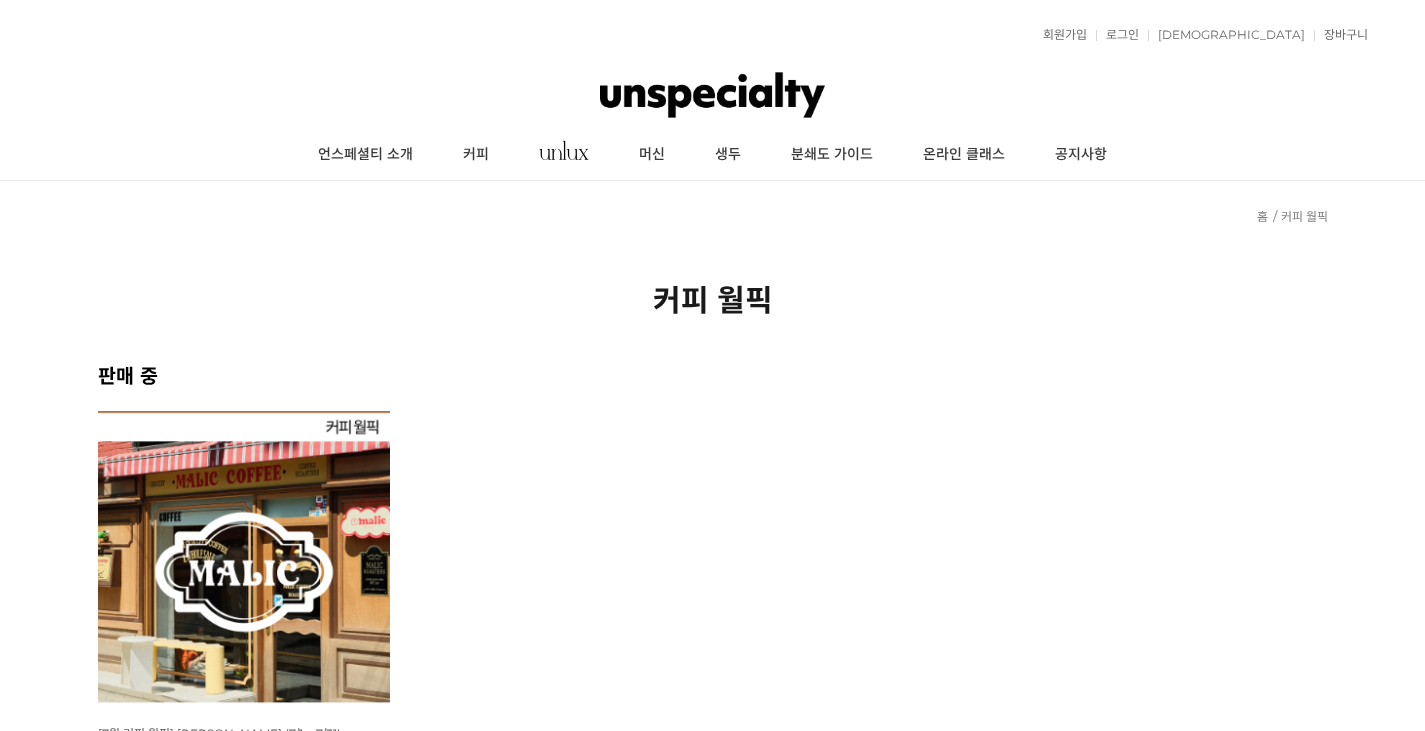 scroll, scrollTop: 0, scrollLeft: 0, axis: both 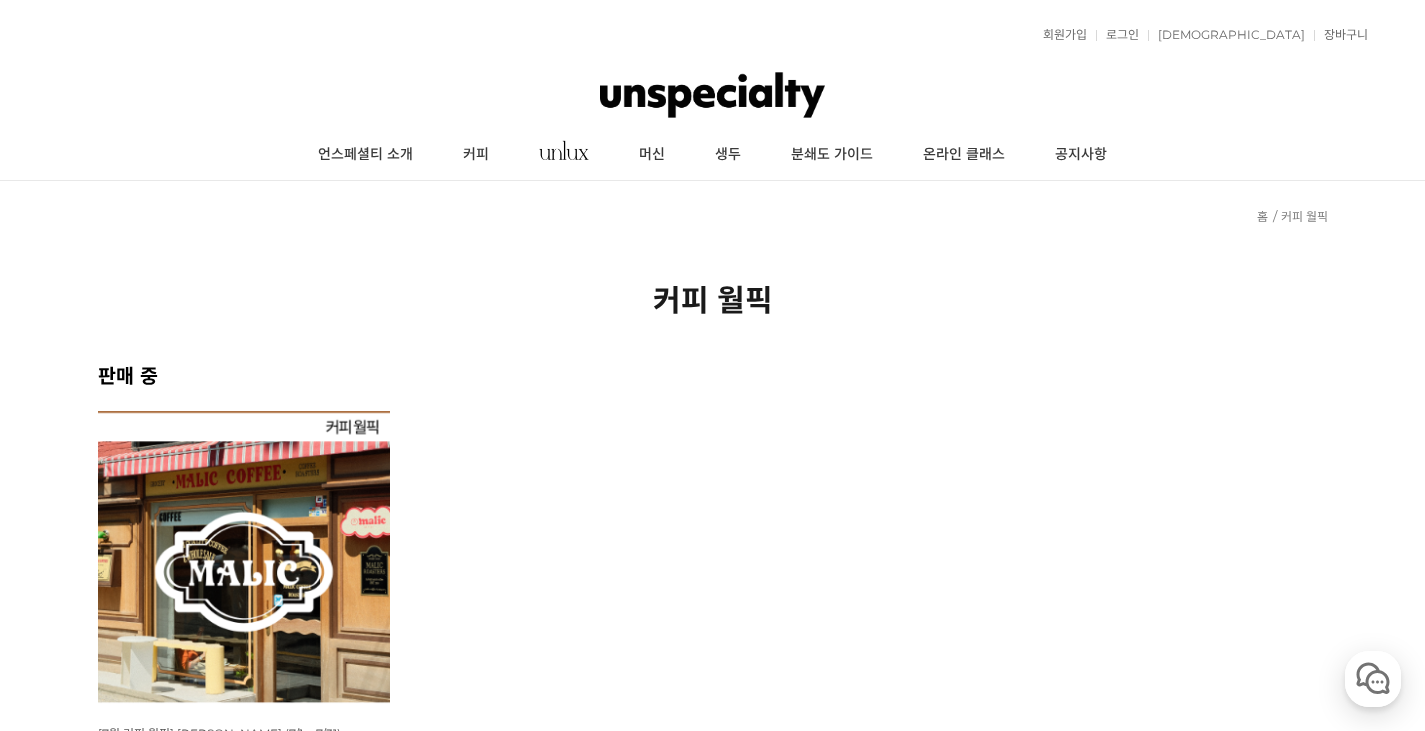 click at bounding box center (244, 557) 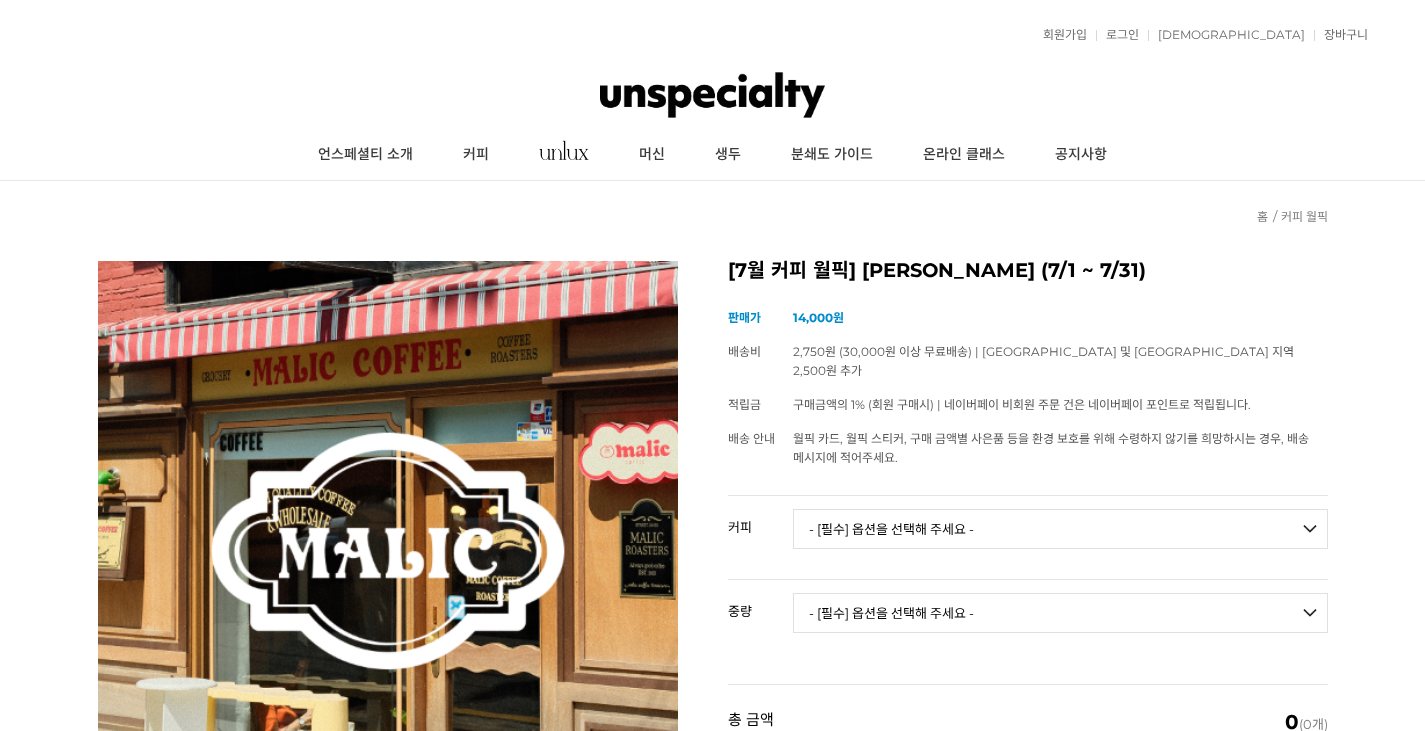 scroll, scrollTop: 0, scrollLeft: 0, axis: both 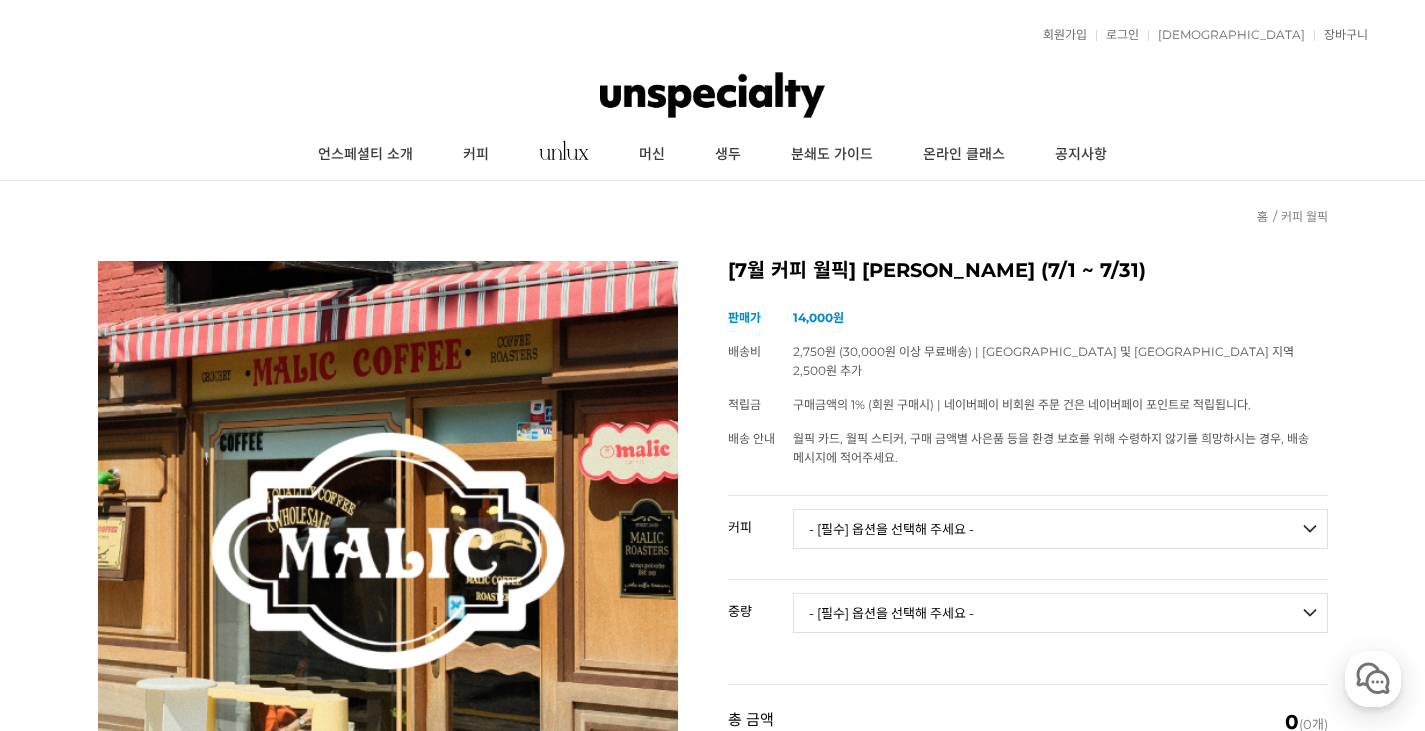 click on "- [필수] 옵션을 선택해 주세요 - ------------------- 언스페셜티 분쇄도 가이드 종이(주문 1개당 최대 1개 제공) 그레이프 쥬스 (언스페셜티 블렌드) 애플 쥬스 (언스페셜티 블렌드) 허니 자몽 쥬스 (언스페셜티 블렌드) [기획상품] 2024 Best of Panama 3종 10g 레시피팩 프루티 블렌드 마일드 블렌드 모닝 블렌드 #1 탄자니아 아카시아 힐스 게이샤 AA 풀리 워시드 [품절] #2 콜롬비아 포파얀 슈가케인 디카페인 #3 에티오피아 알로 타미루 미리가 74158 워시드 #4 에티오피아 첼베사 워시드 디카페인 #5 케냐 뚱구리 AB 풀리 워시드 [품절] #6 에티오피아 버그 우 셀렉션 에얼룸 내추럴 (Lot2) [품절] #7 에티오피아 알로 타미루 무라고 74158 클래식 워시드 #8 케냐 은가라투아 AB 워시드 (Lot 159) [품절] [7.4 오픈] #9 온두라스 마리사벨 카바예로 파카마라 워시드 #24 페루 알토 미라도르 게이샤 워시드" at bounding box center [1060, 529] 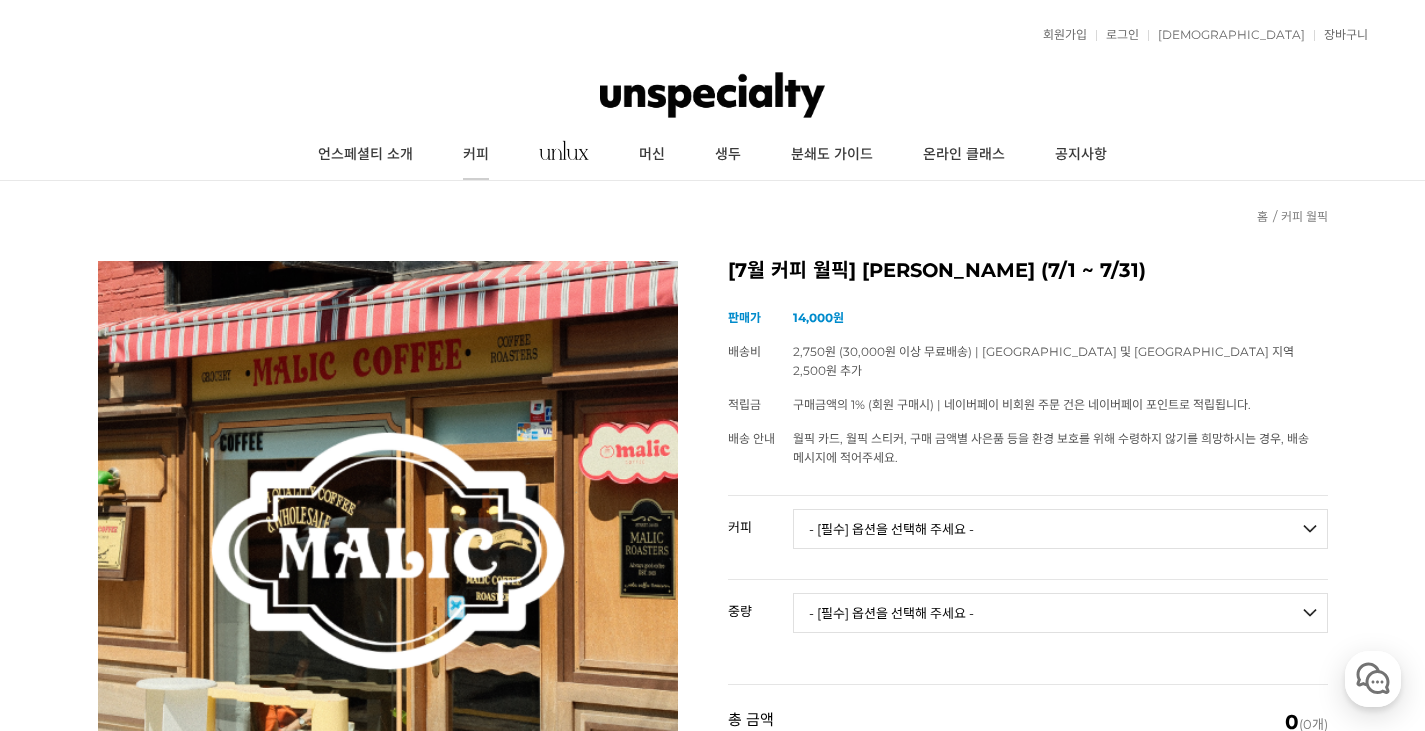 click on "커피" at bounding box center [476, 155] 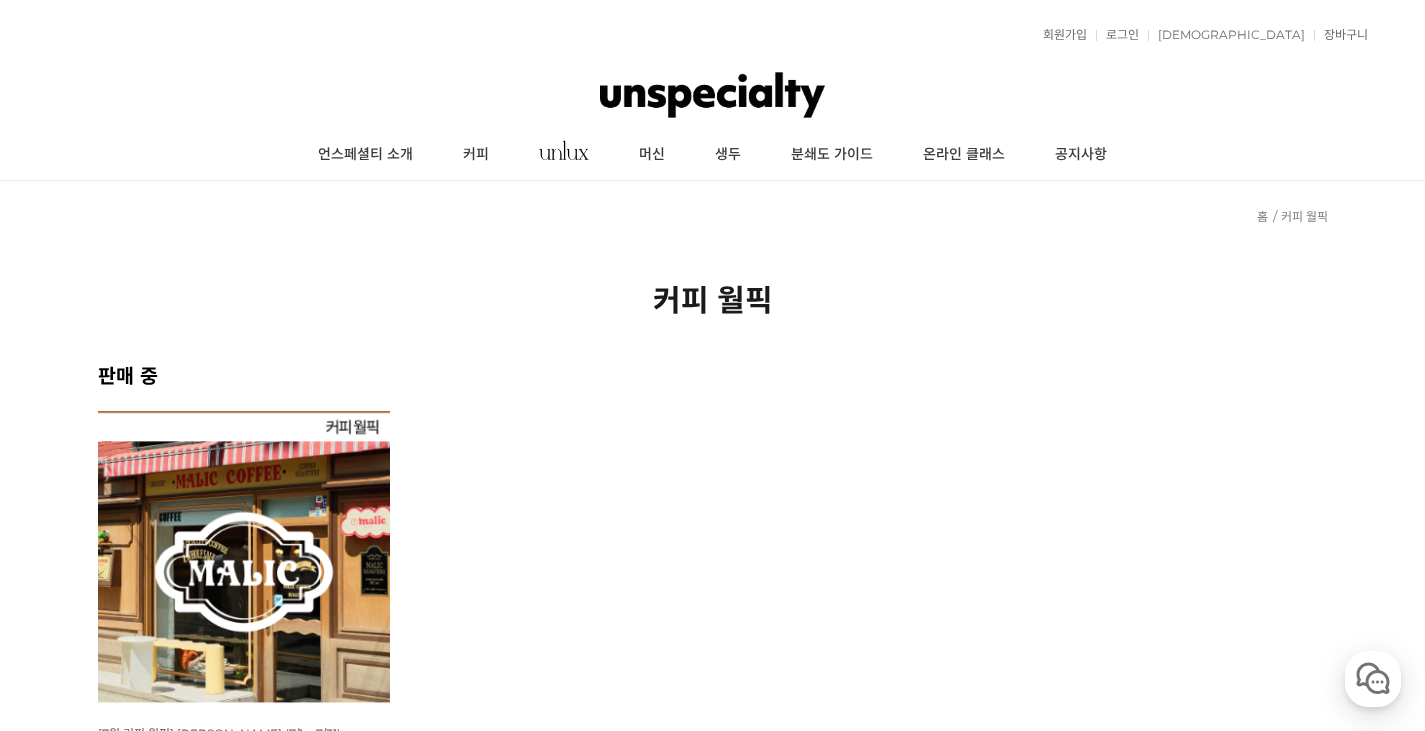 scroll, scrollTop: 0, scrollLeft: 0, axis: both 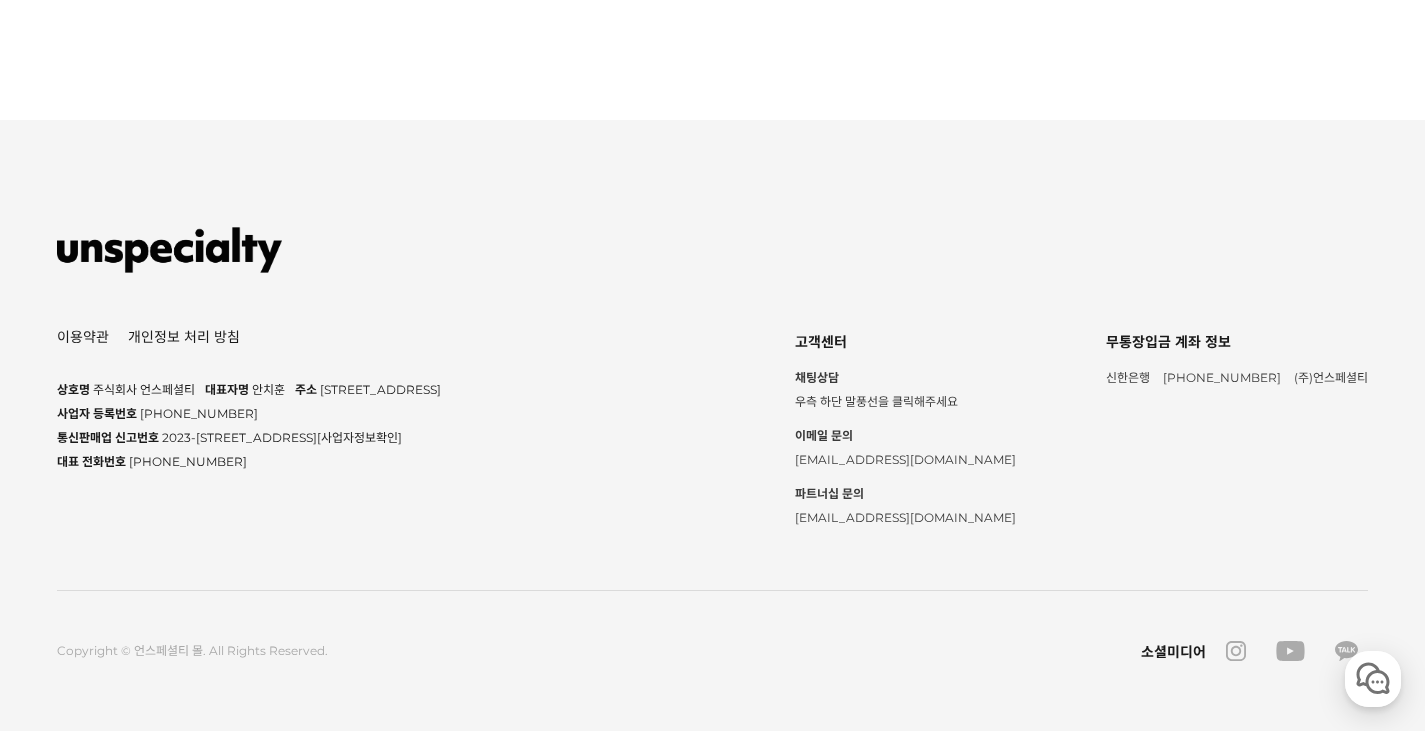 click at bounding box center (556, -396) 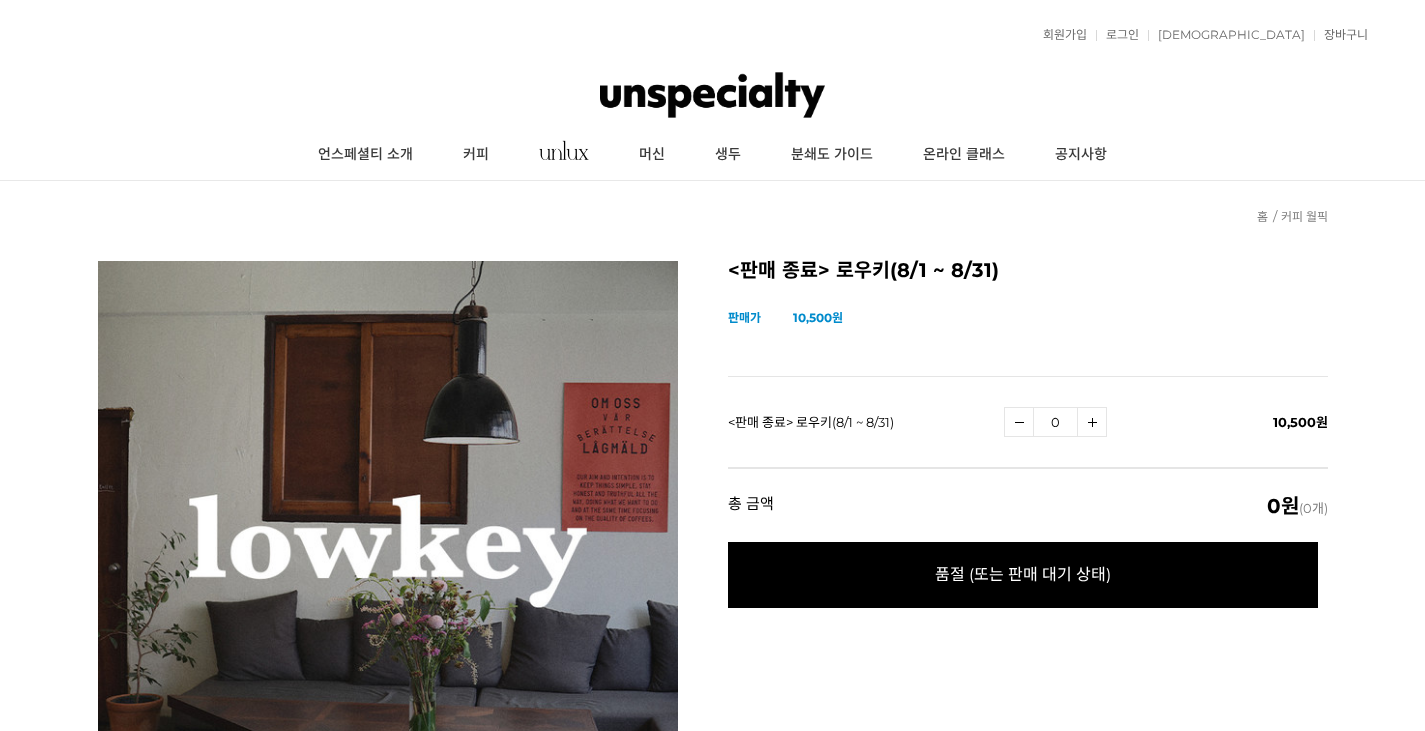 scroll, scrollTop: 1414, scrollLeft: 0, axis: vertical 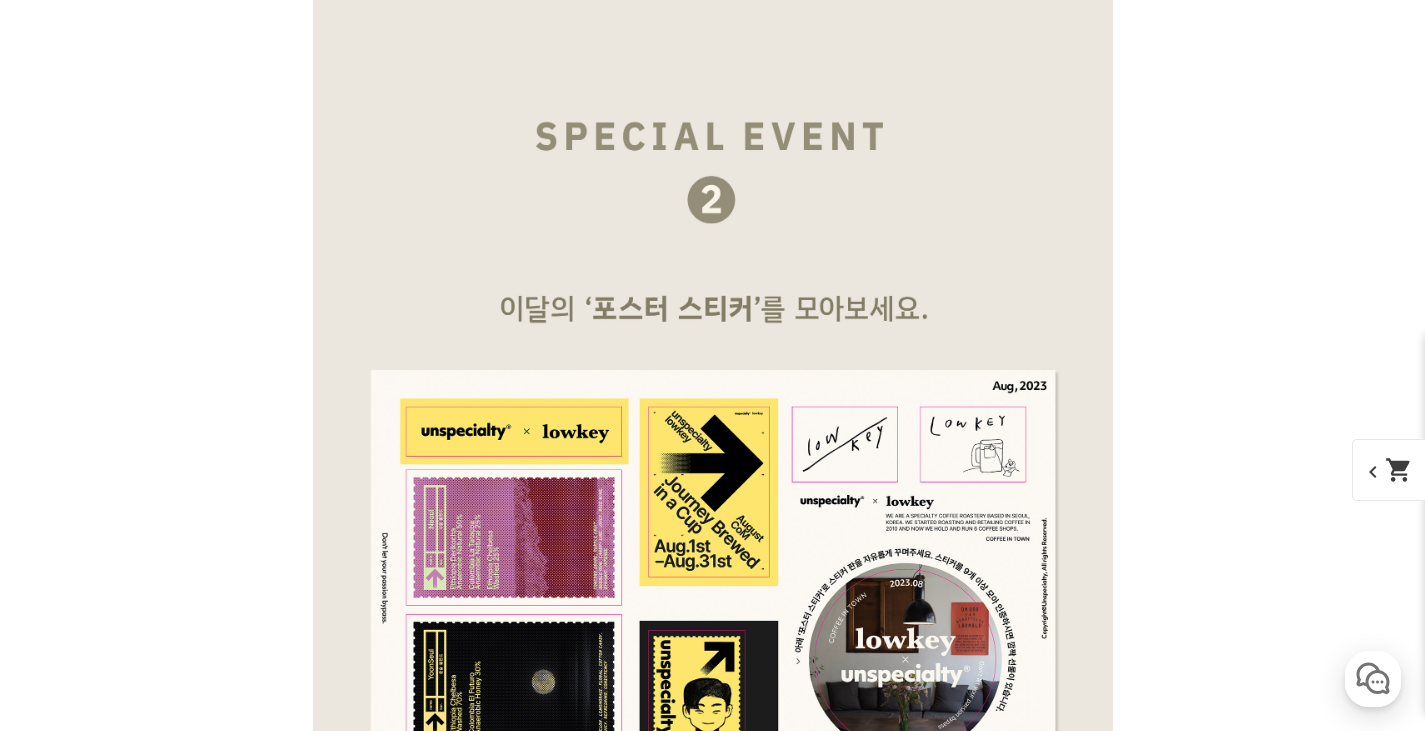 click at bounding box center (713, 8571) 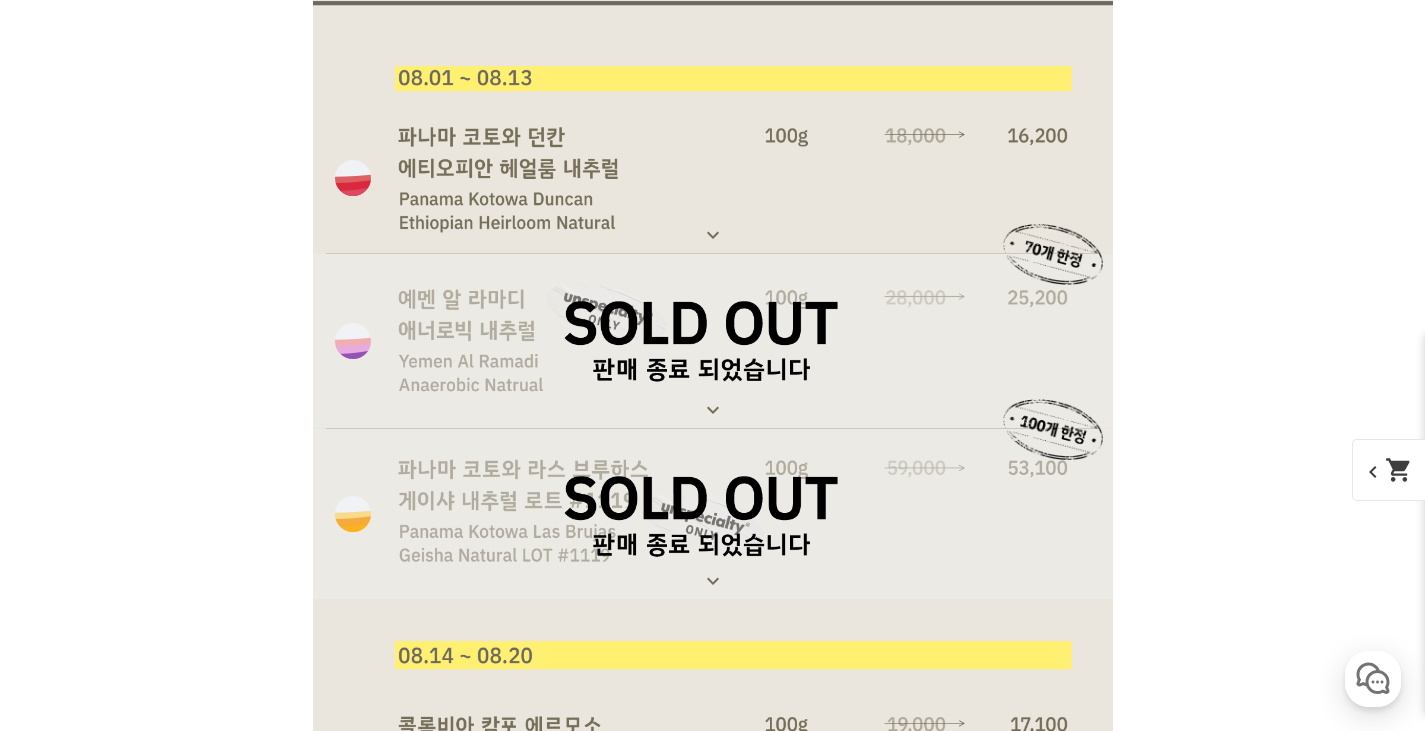 scroll, scrollTop: 9468, scrollLeft: 0, axis: vertical 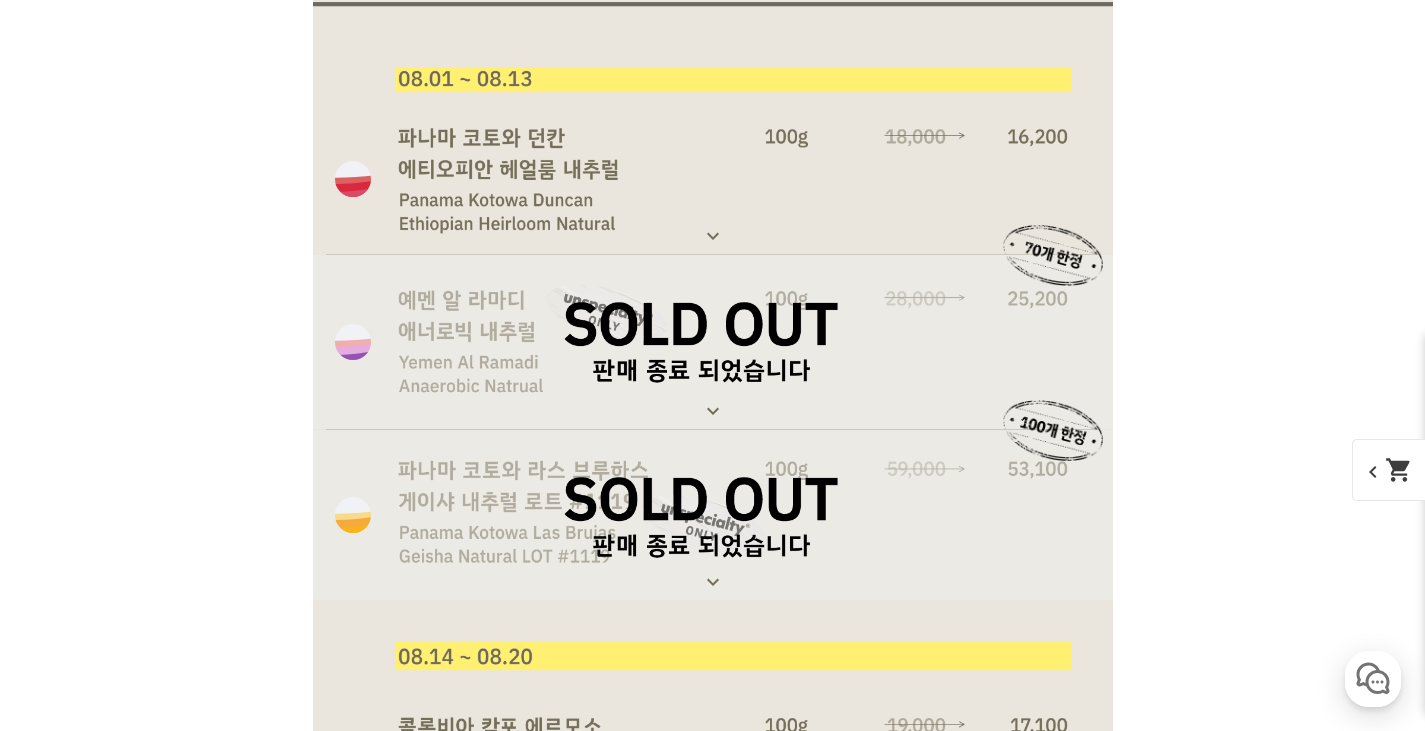 click at bounding box center [733, 342] 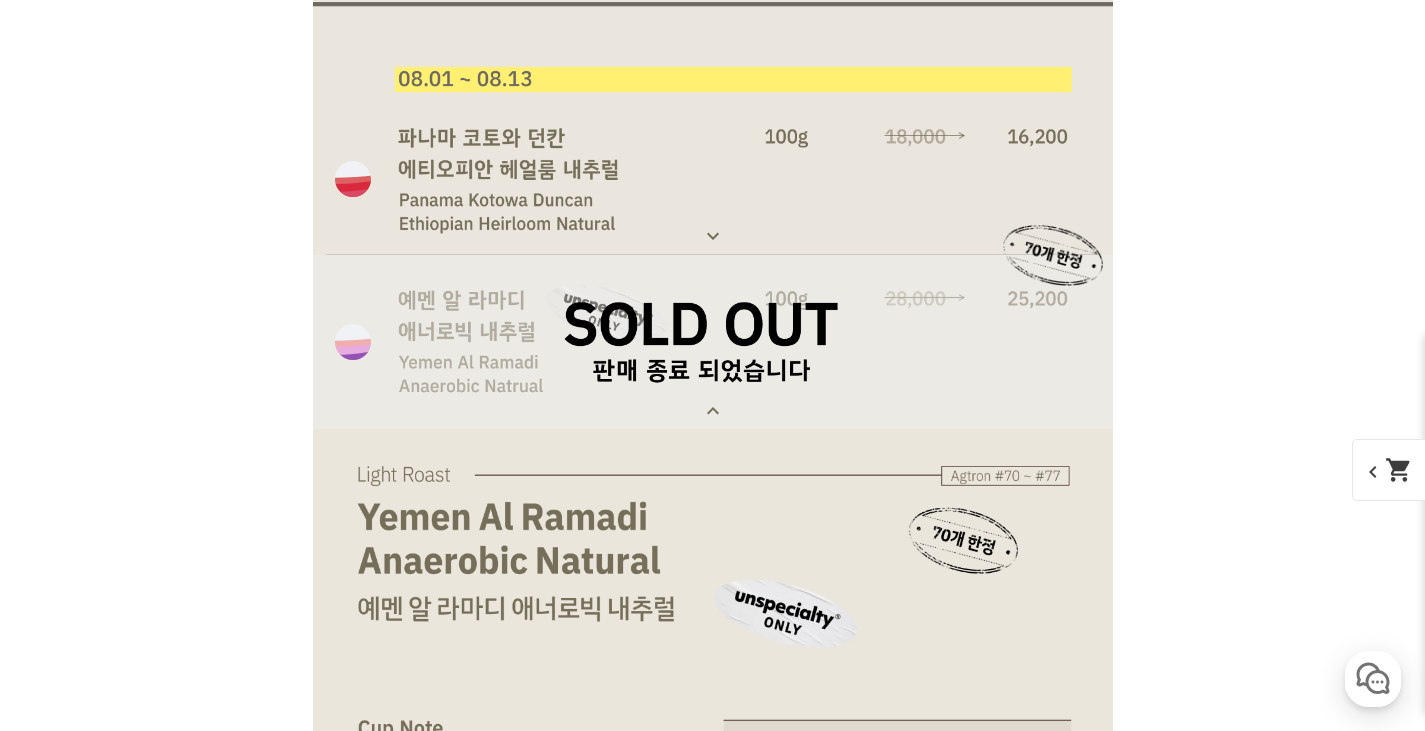 click at bounding box center [733, 342] 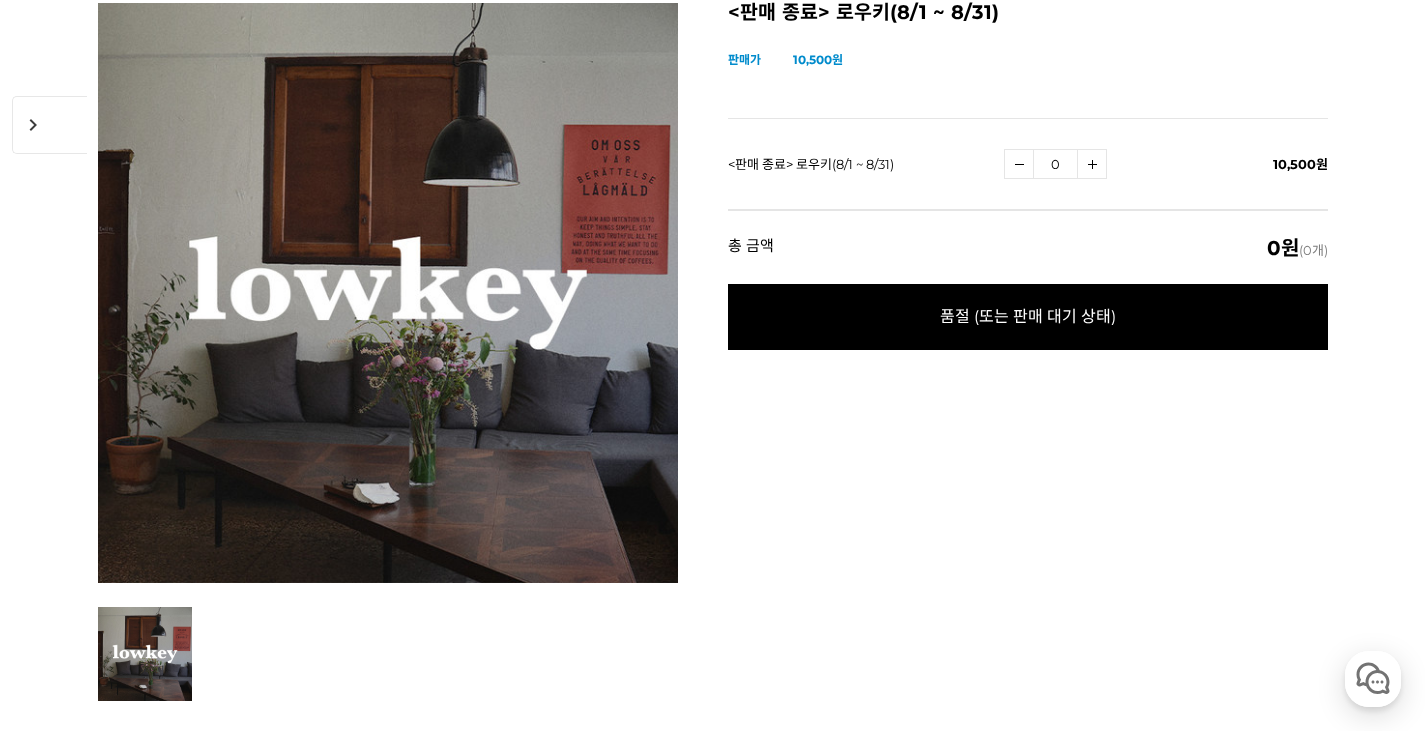 scroll, scrollTop: 0, scrollLeft: 0, axis: both 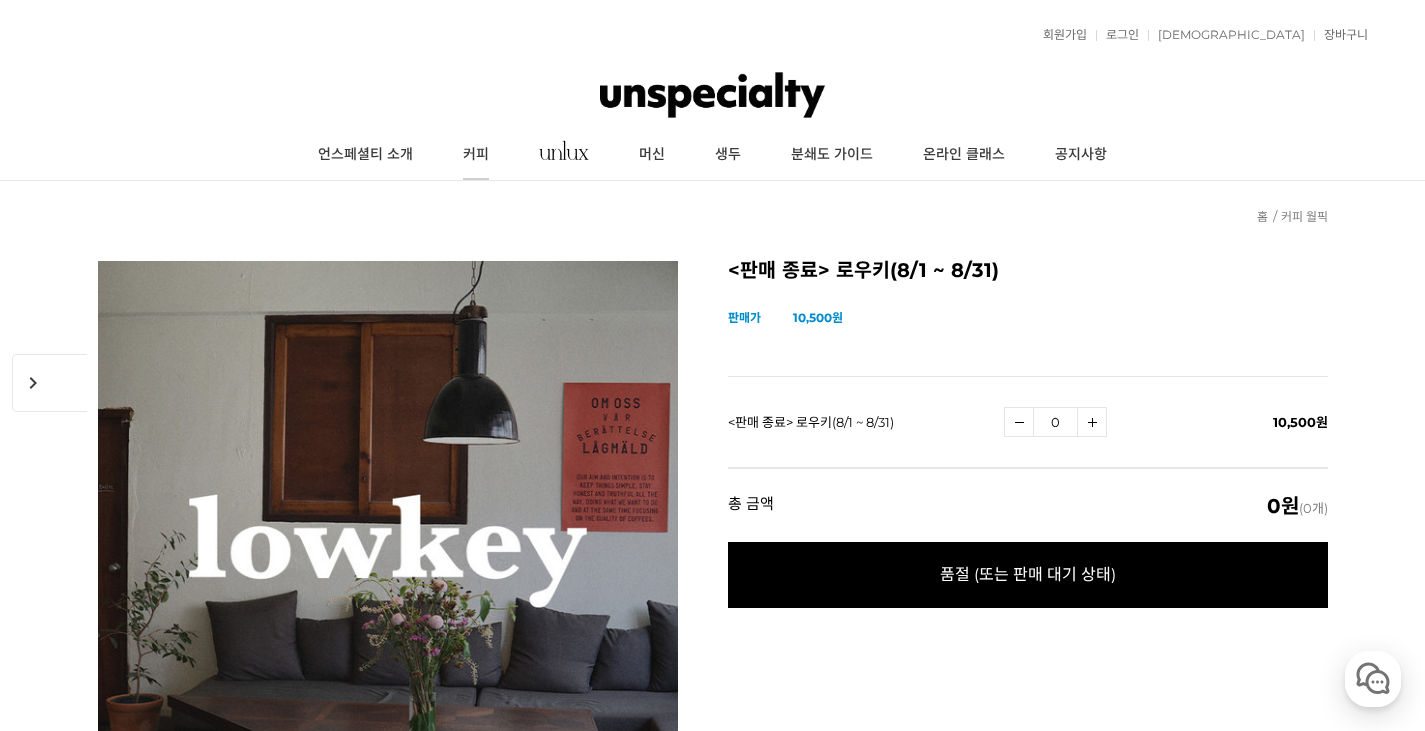 click on "커피" at bounding box center [476, 155] 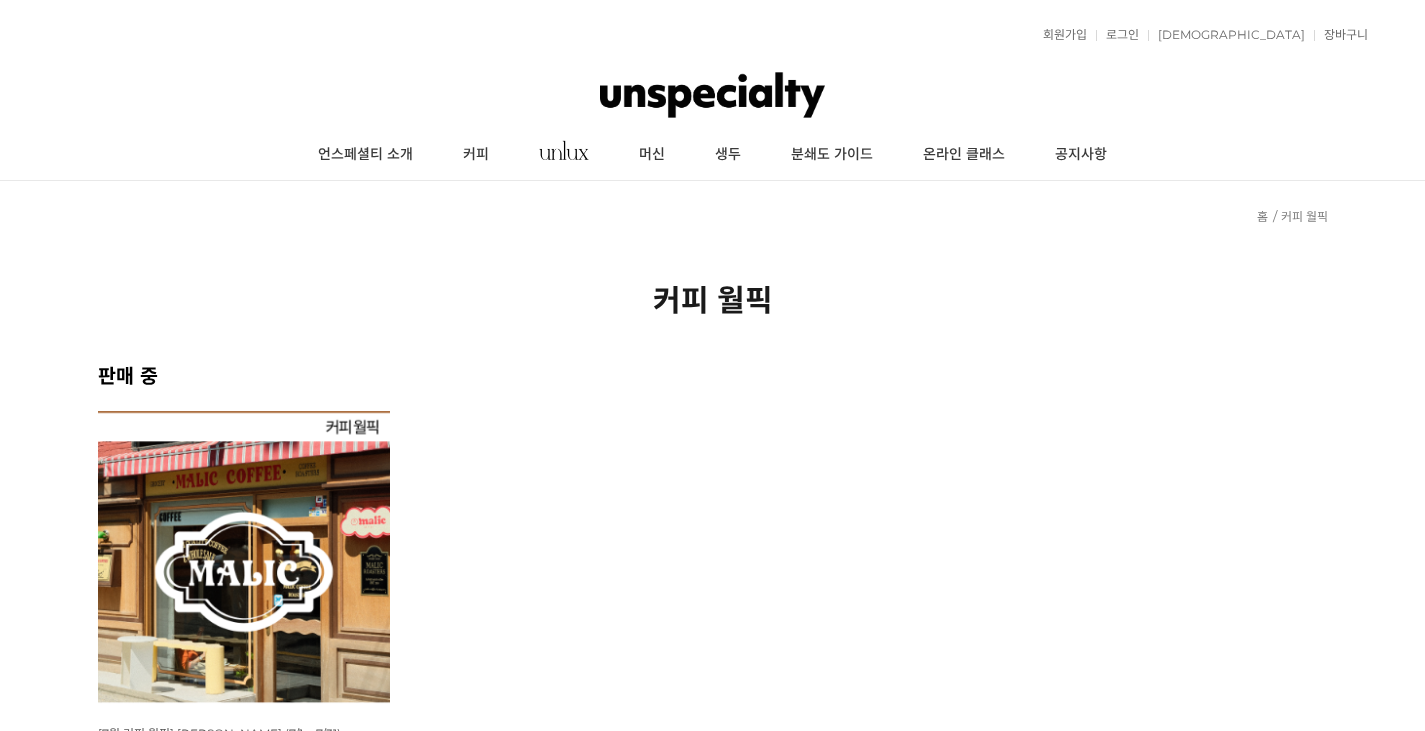 scroll, scrollTop: 0, scrollLeft: 0, axis: both 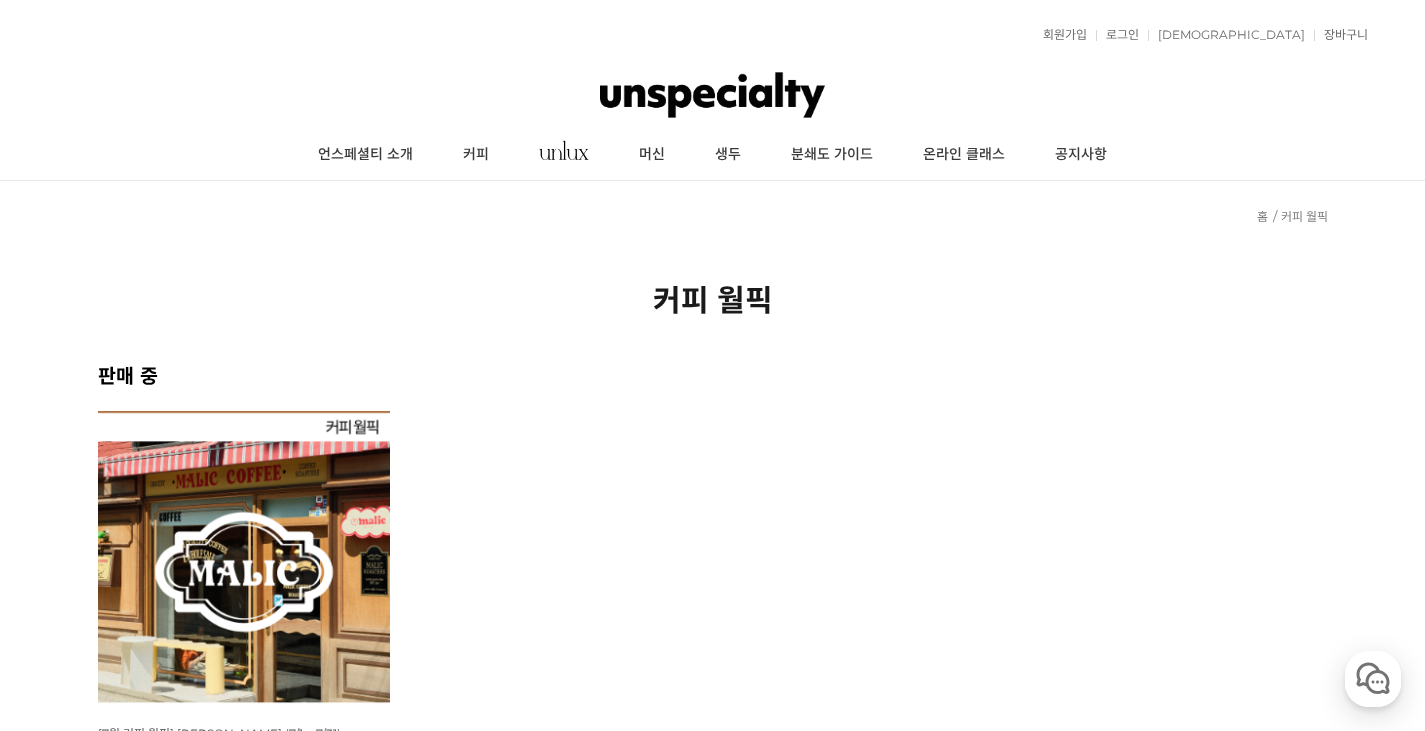 click at bounding box center [244, 557] 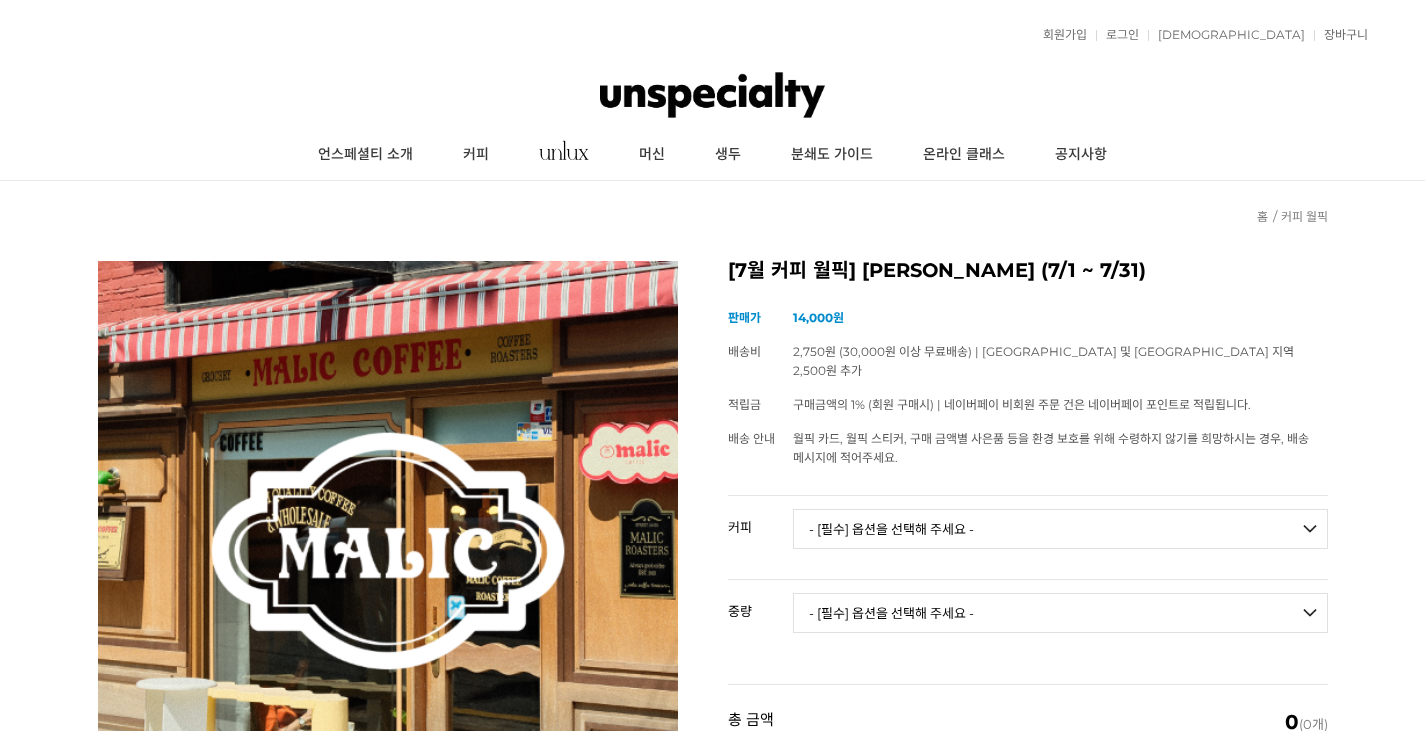 scroll, scrollTop: 0, scrollLeft: 0, axis: both 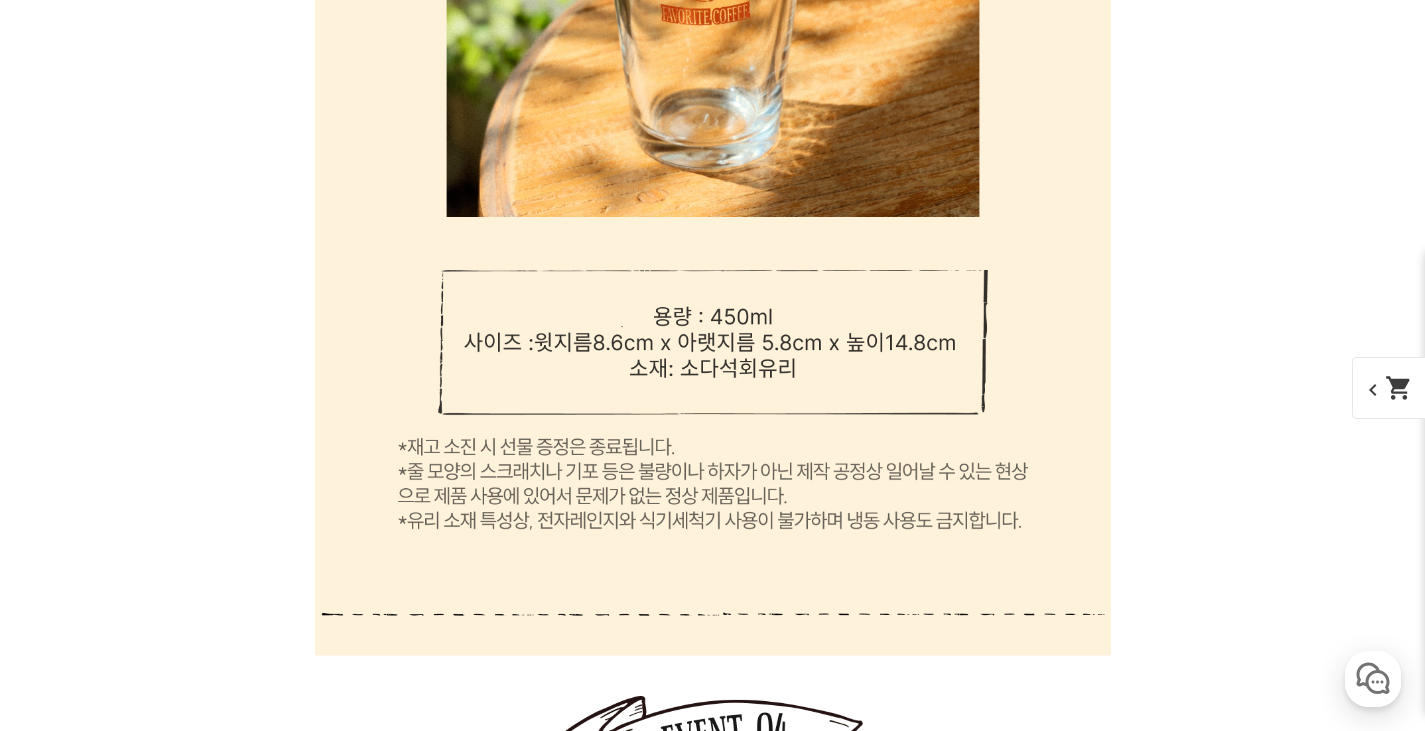 click at bounding box center (713, -1888) 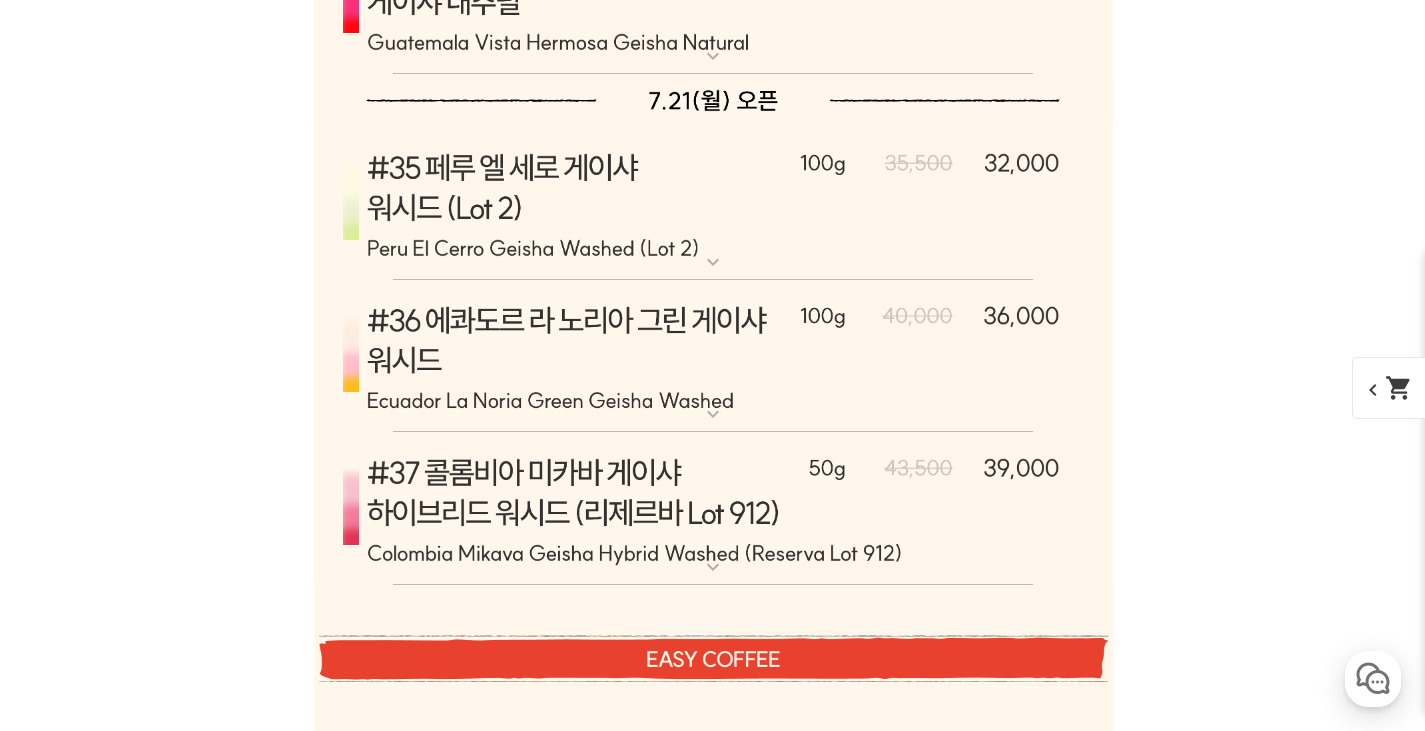 scroll, scrollTop: 14294, scrollLeft: 0, axis: vertical 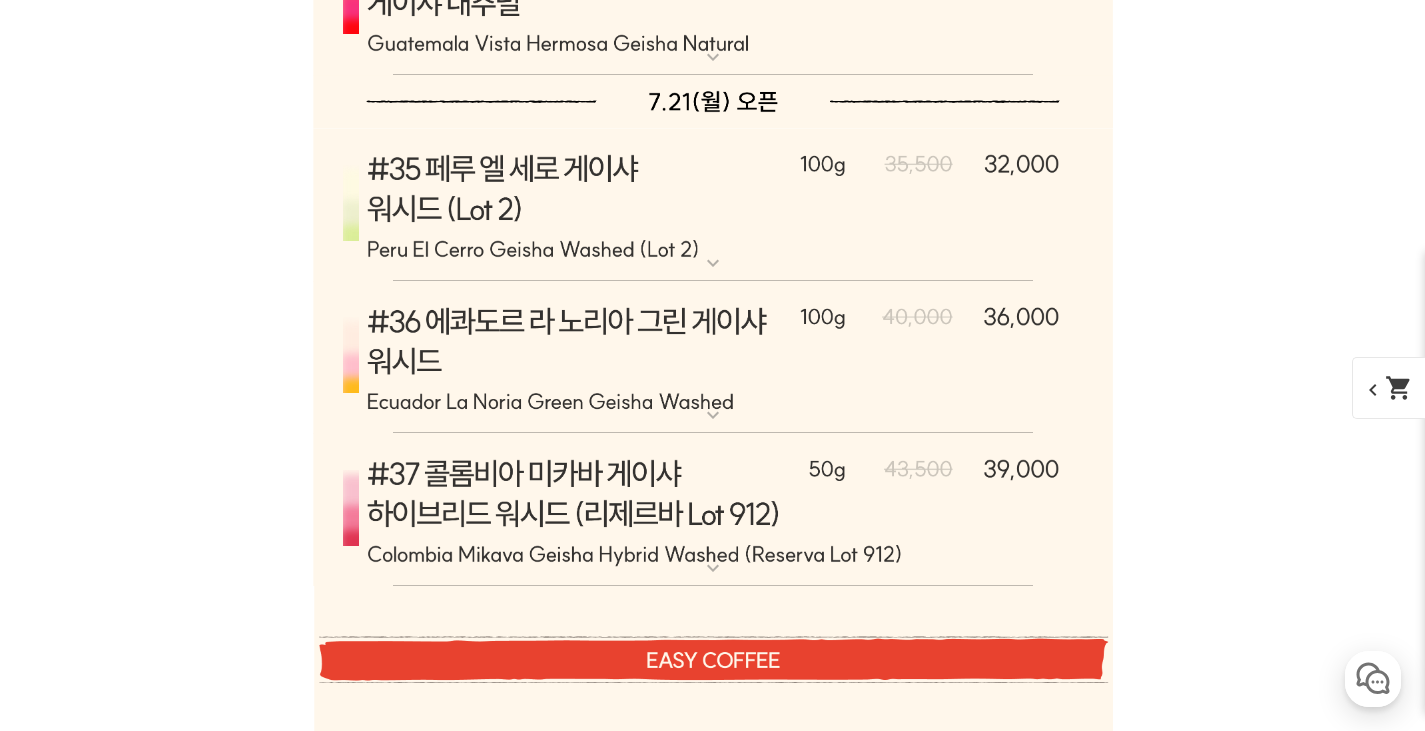click at bounding box center [713, 358] 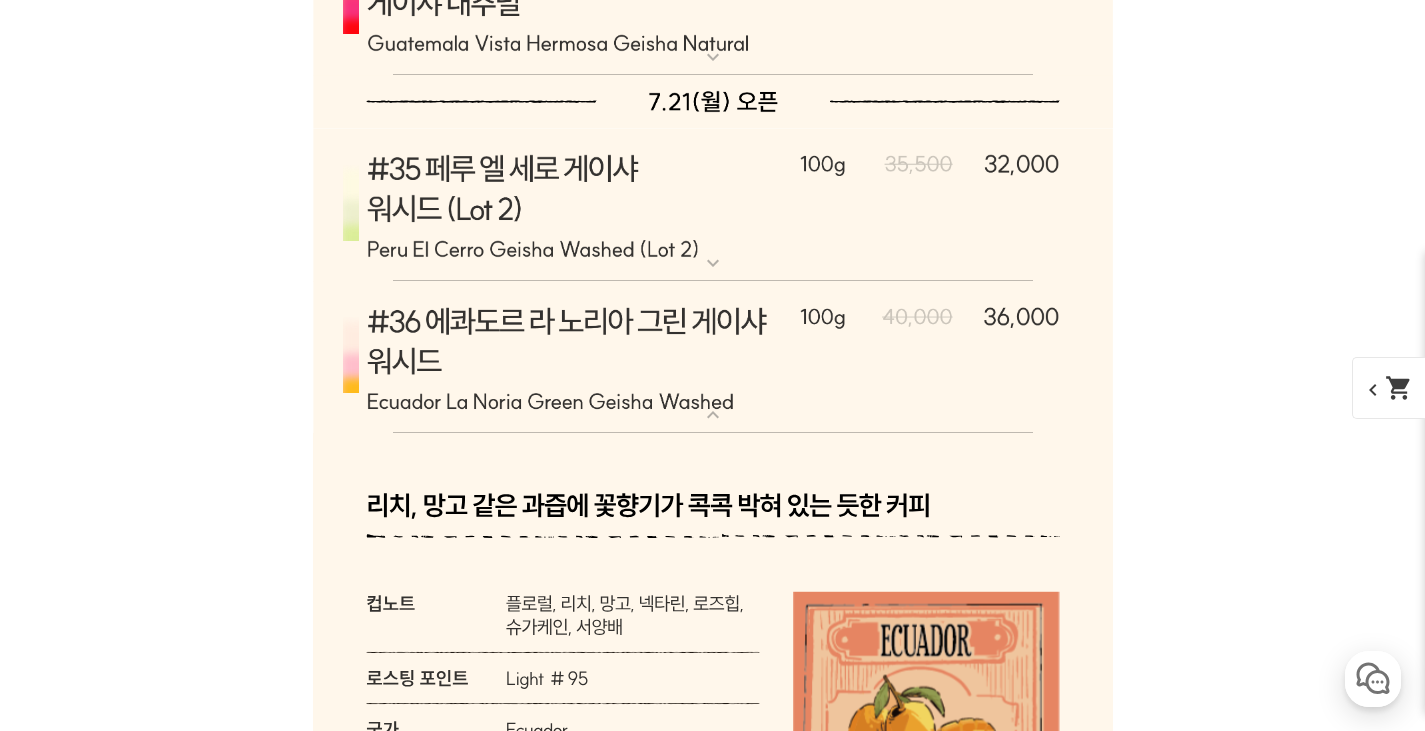 click at bounding box center [713, 358] 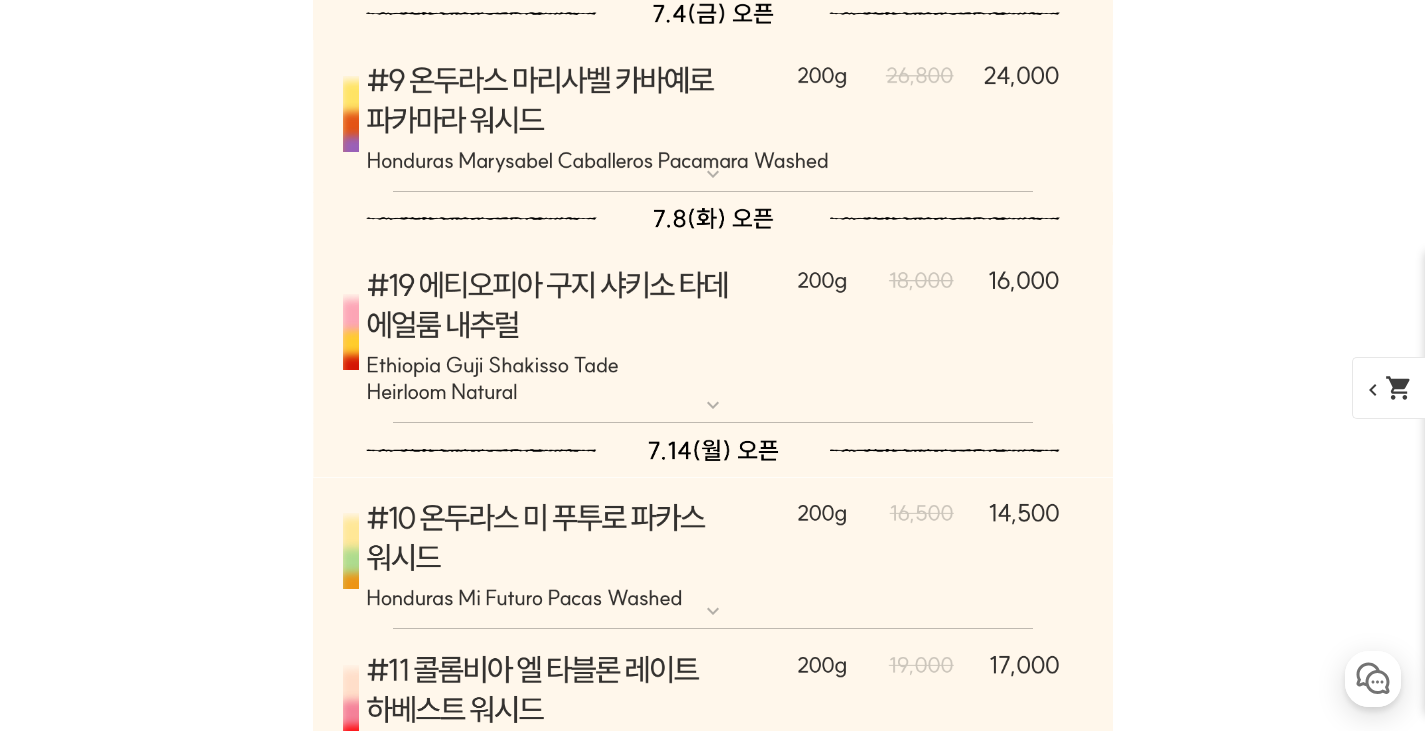 scroll, scrollTop: 10481, scrollLeft: 0, axis: vertical 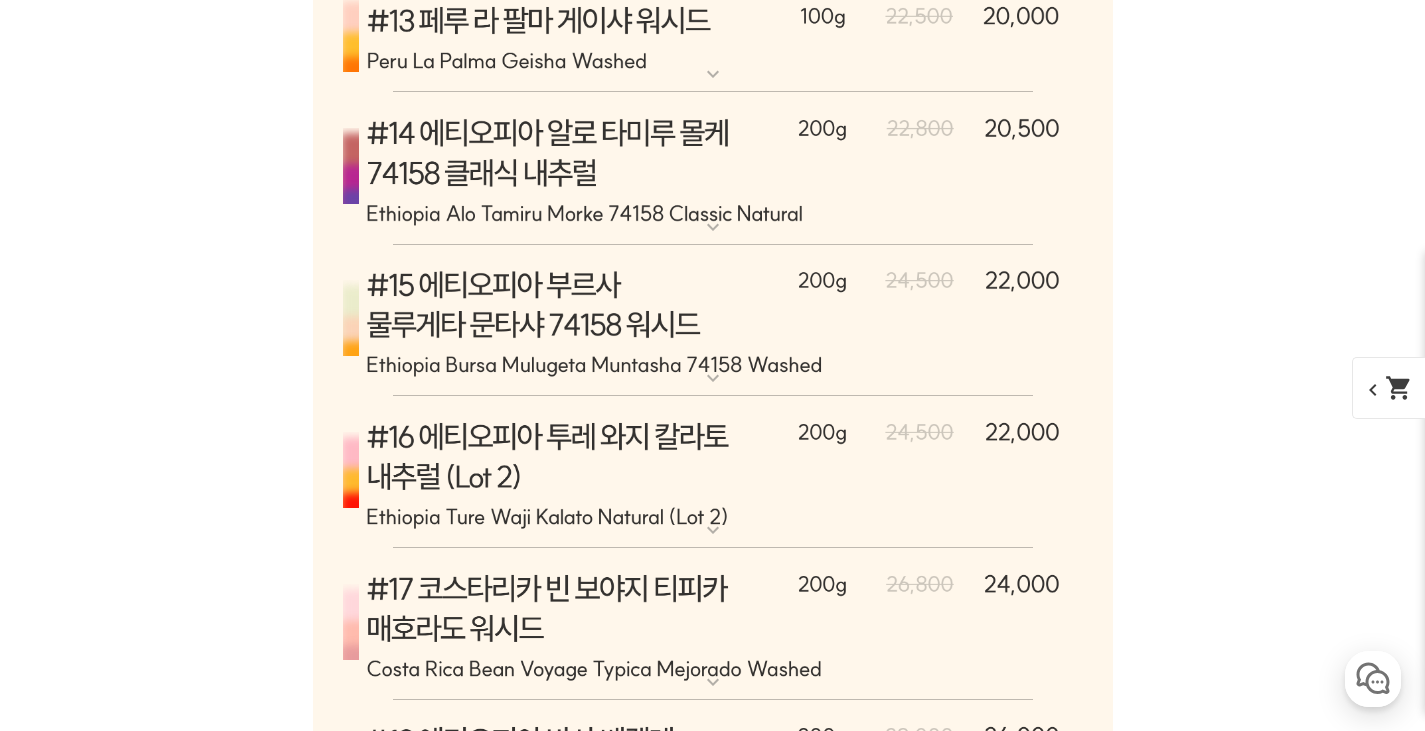 click at bounding box center (713, 321) 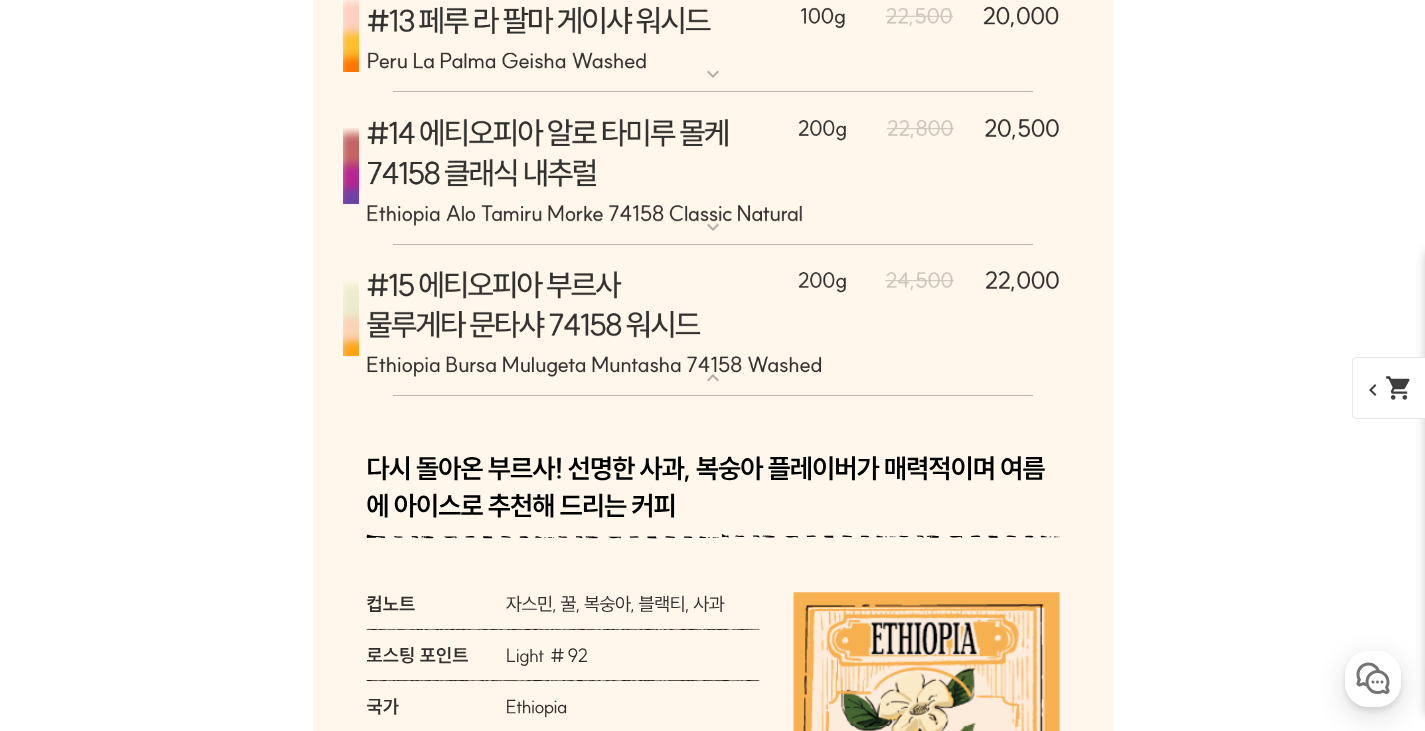 click at bounding box center (713, 321) 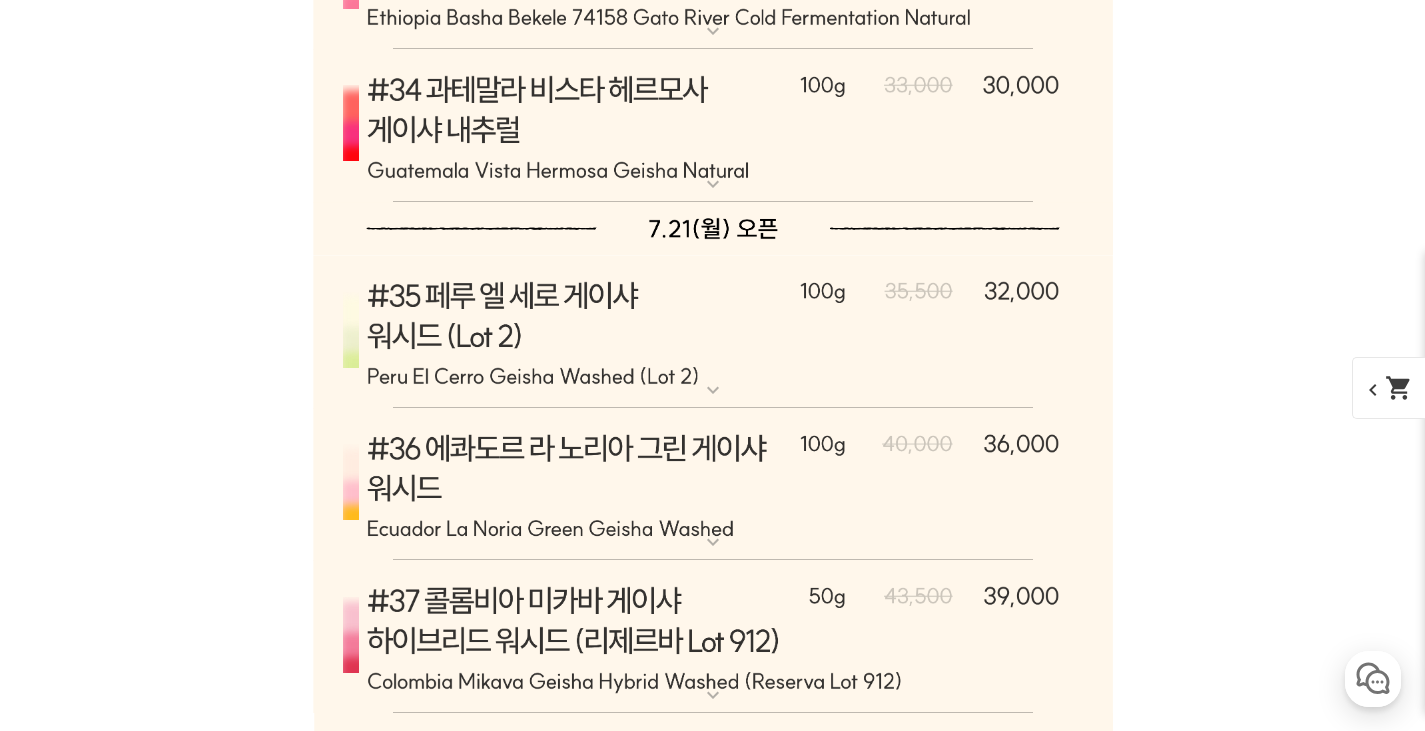 scroll, scrollTop: 14300, scrollLeft: 0, axis: vertical 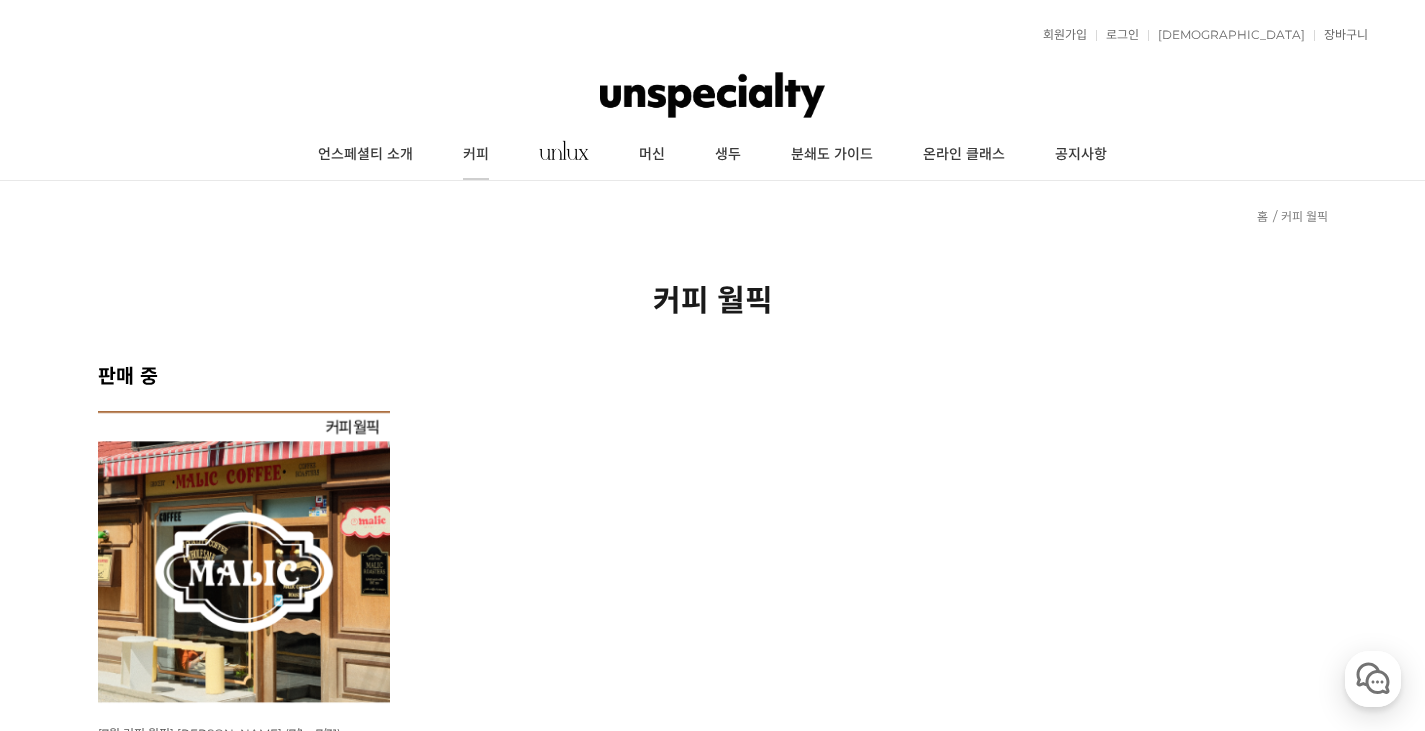 click on "커피" at bounding box center (476, 155) 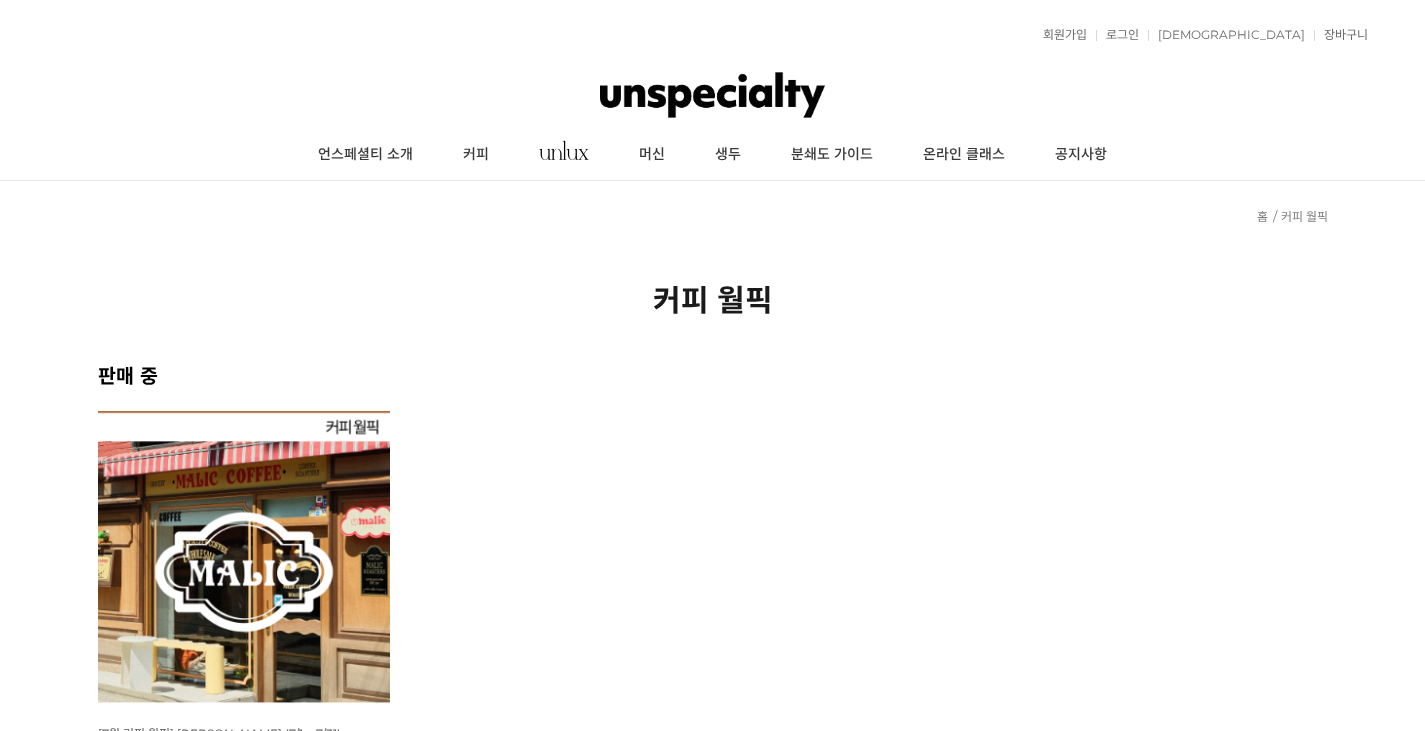 scroll, scrollTop: 0, scrollLeft: 0, axis: both 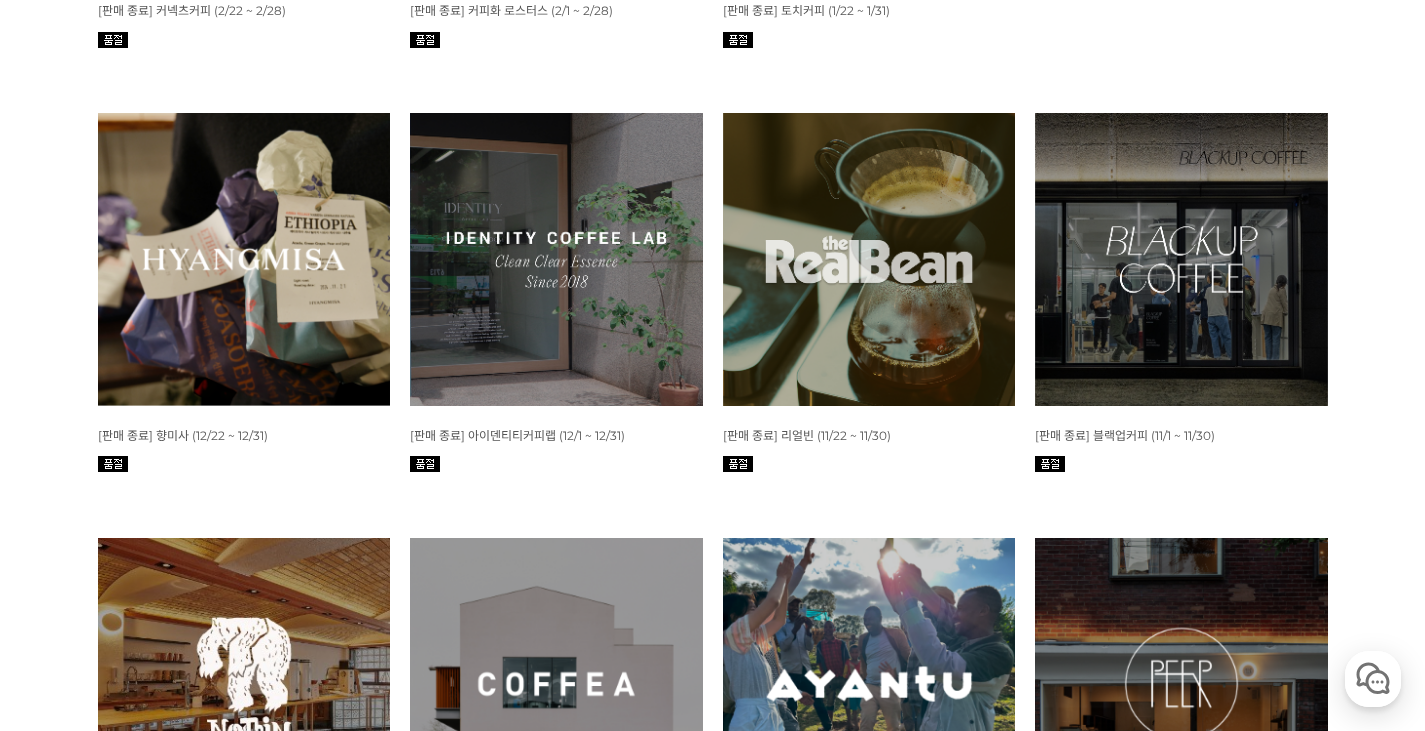 click at bounding box center [556, 259] 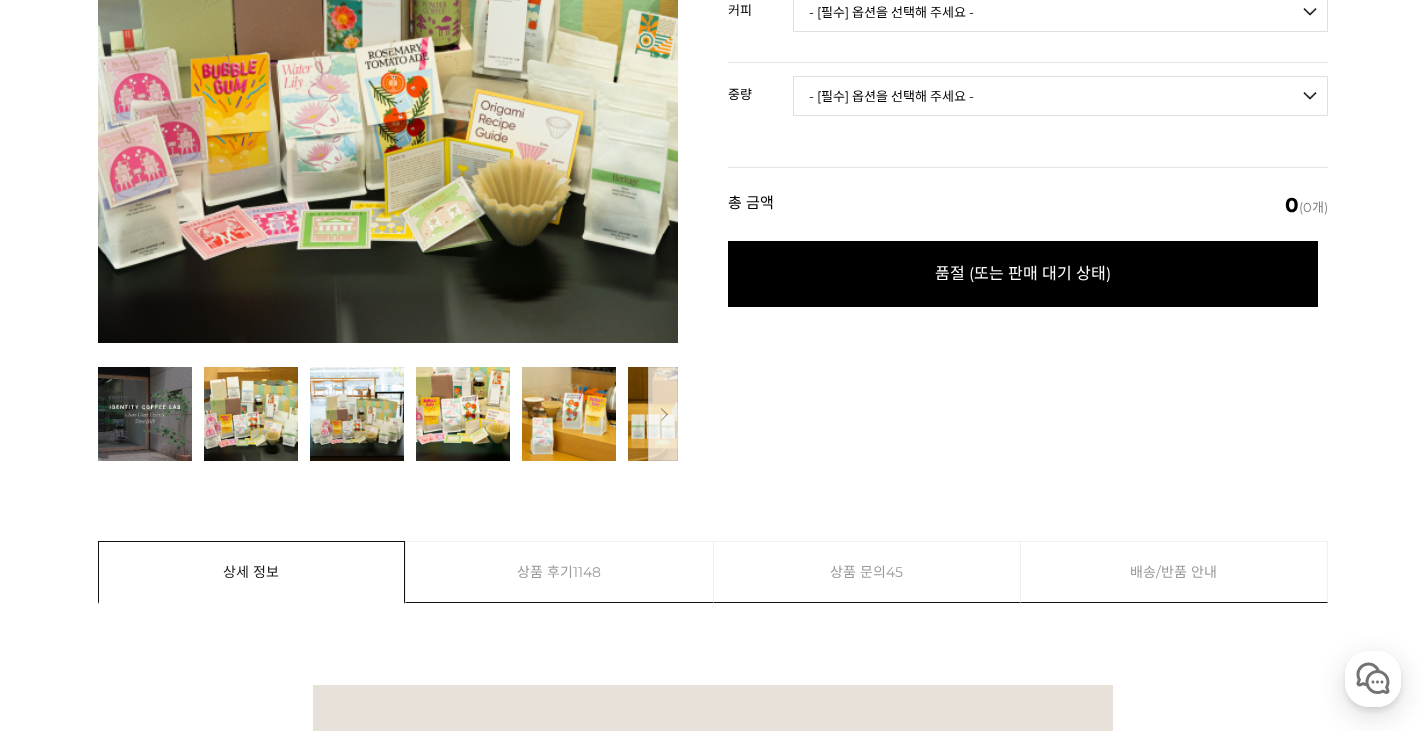 scroll, scrollTop: 0, scrollLeft: 0, axis: both 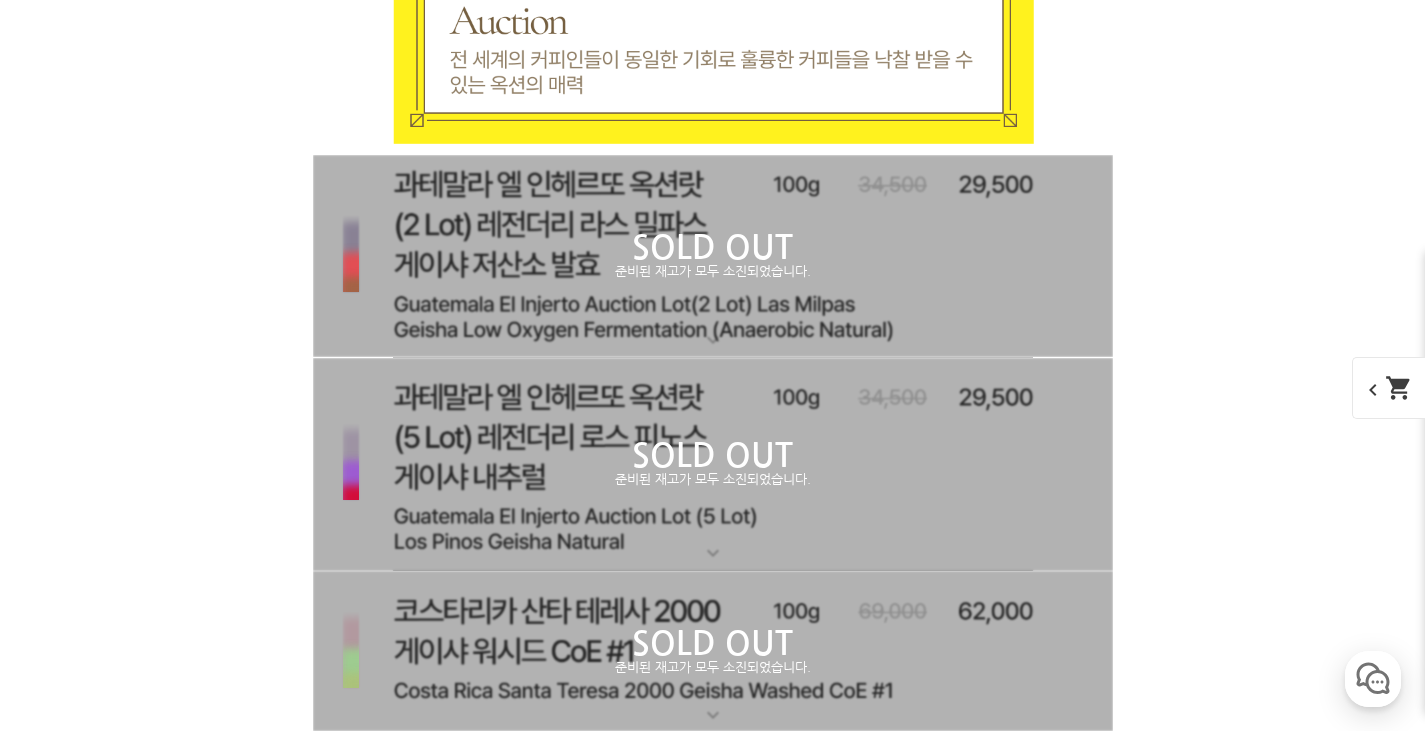 click on "준비된 재고가 모두 소진되었습니다." at bounding box center [713, 480] 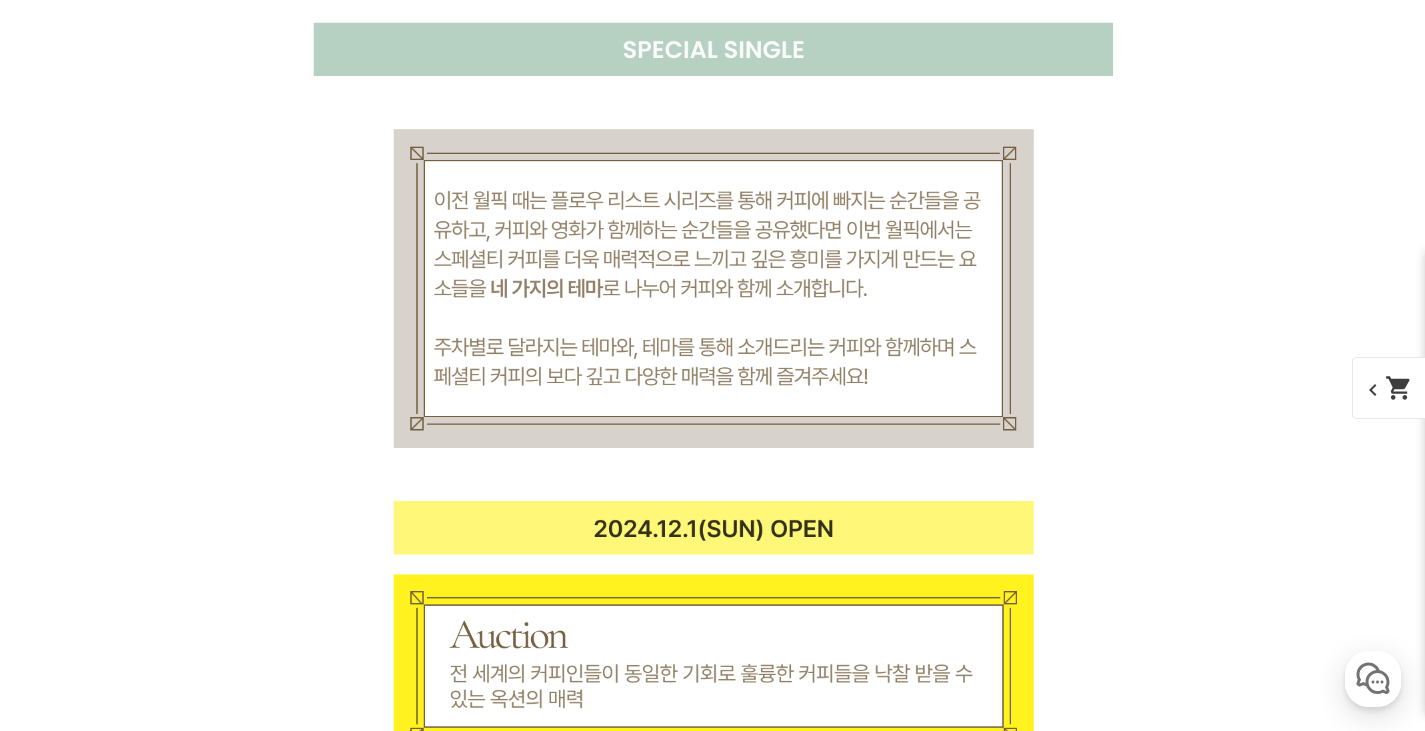 scroll, scrollTop: 11171, scrollLeft: 0, axis: vertical 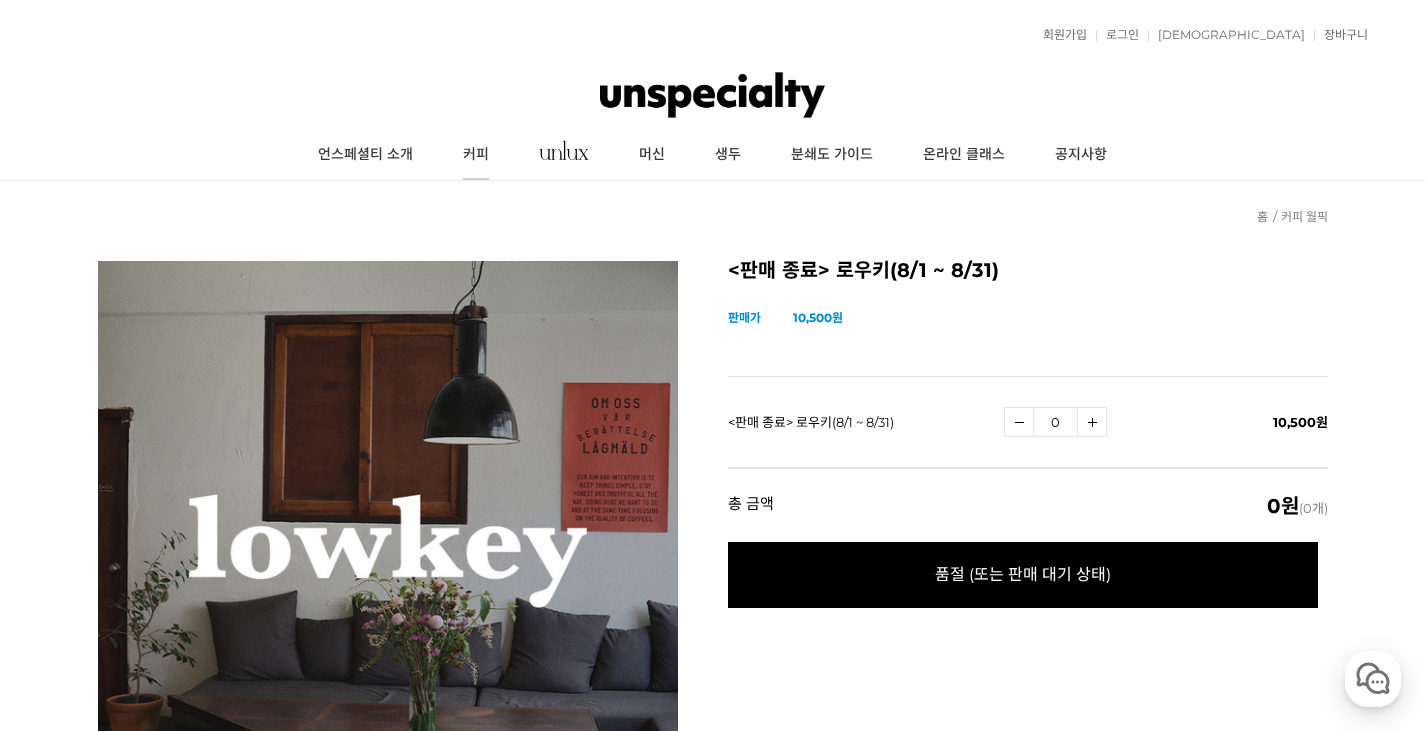 click on "커피" at bounding box center [476, 155] 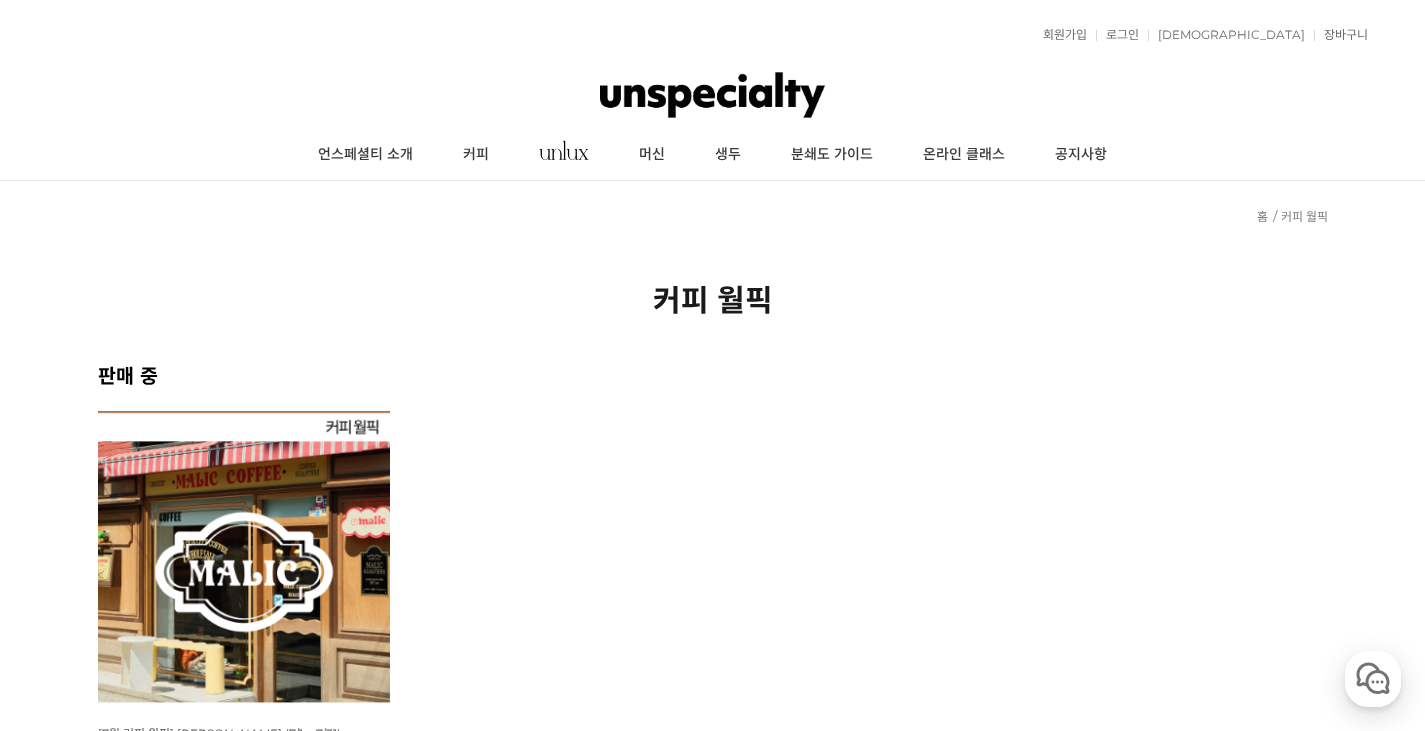 scroll, scrollTop: 0, scrollLeft: 0, axis: both 